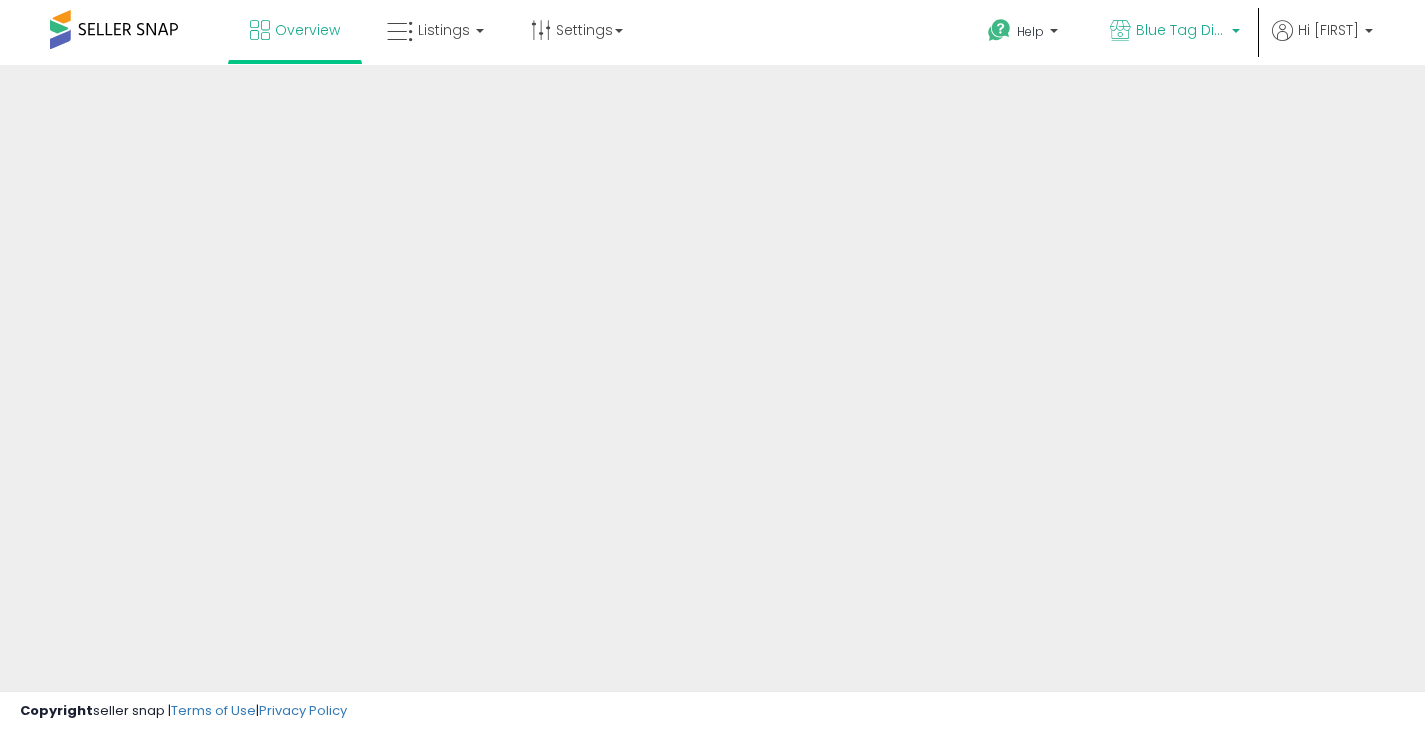 scroll, scrollTop: 0, scrollLeft: 0, axis: both 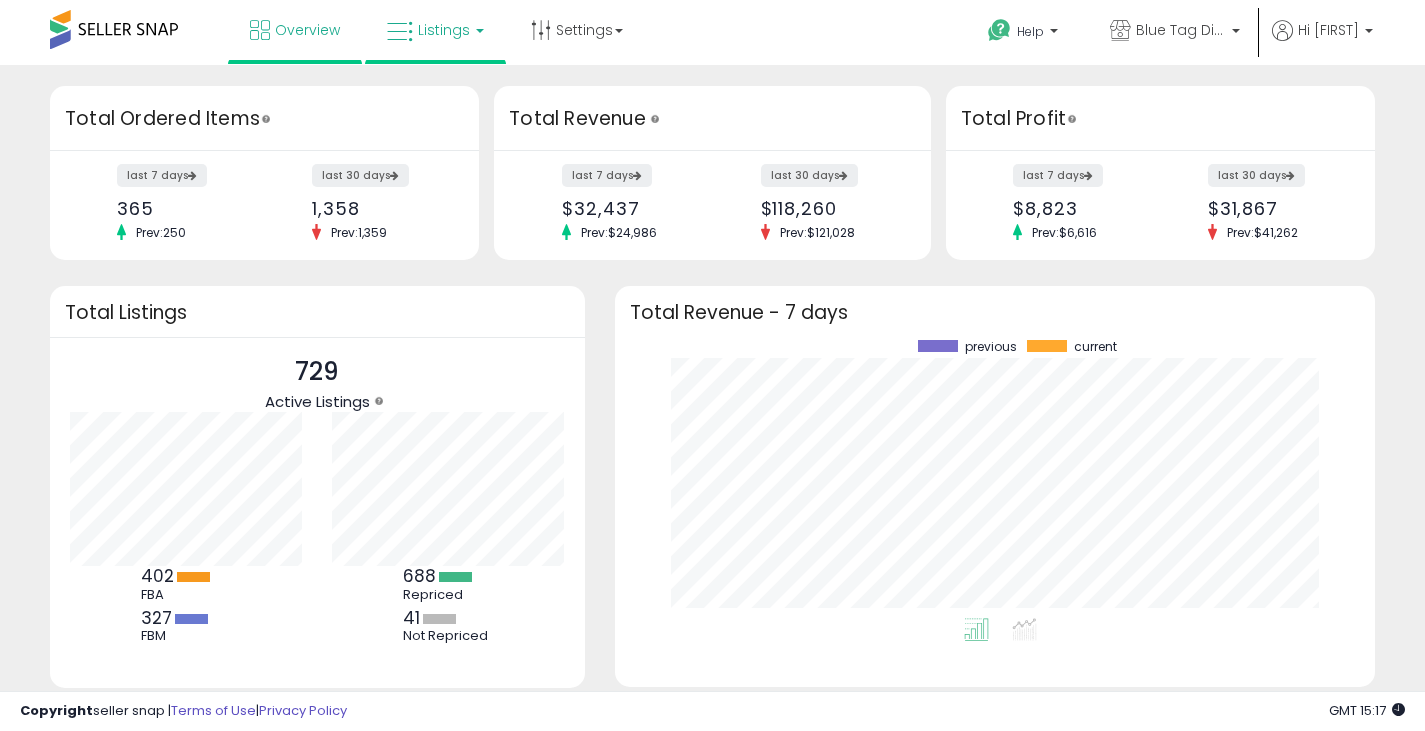 click on "Listings" at bounding box center [435, 30] 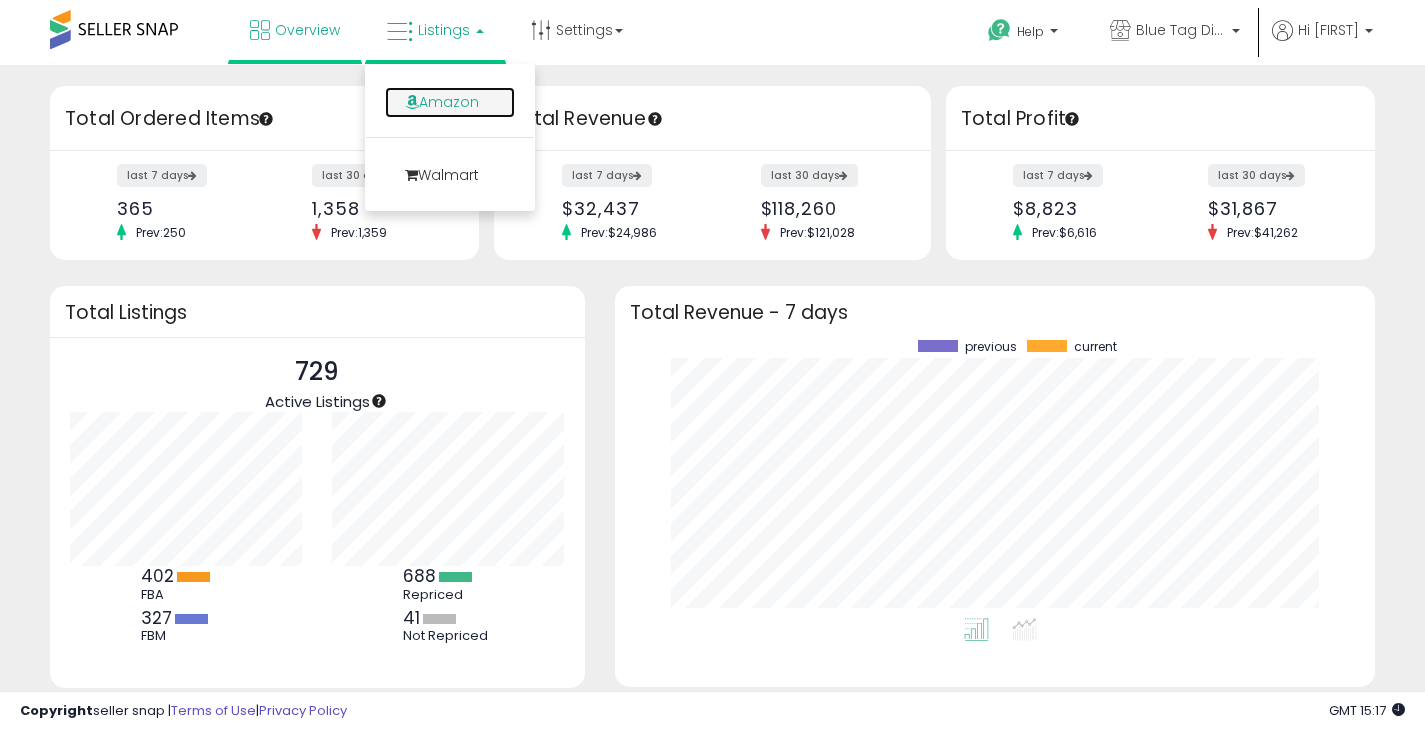 click on "Amazon" at bounding box center [450, 102] 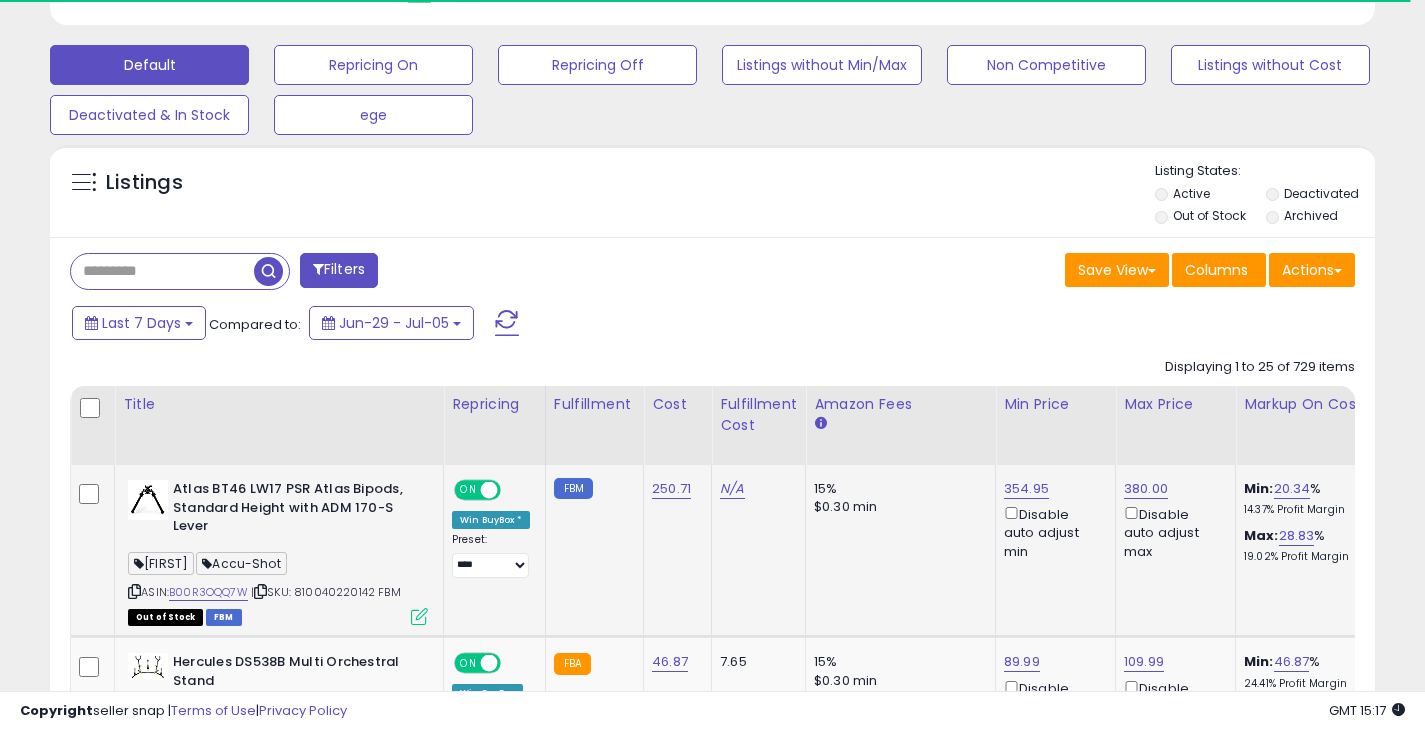 scroll, scrollTop: 800, scrollLeft: 0, axis: vertical 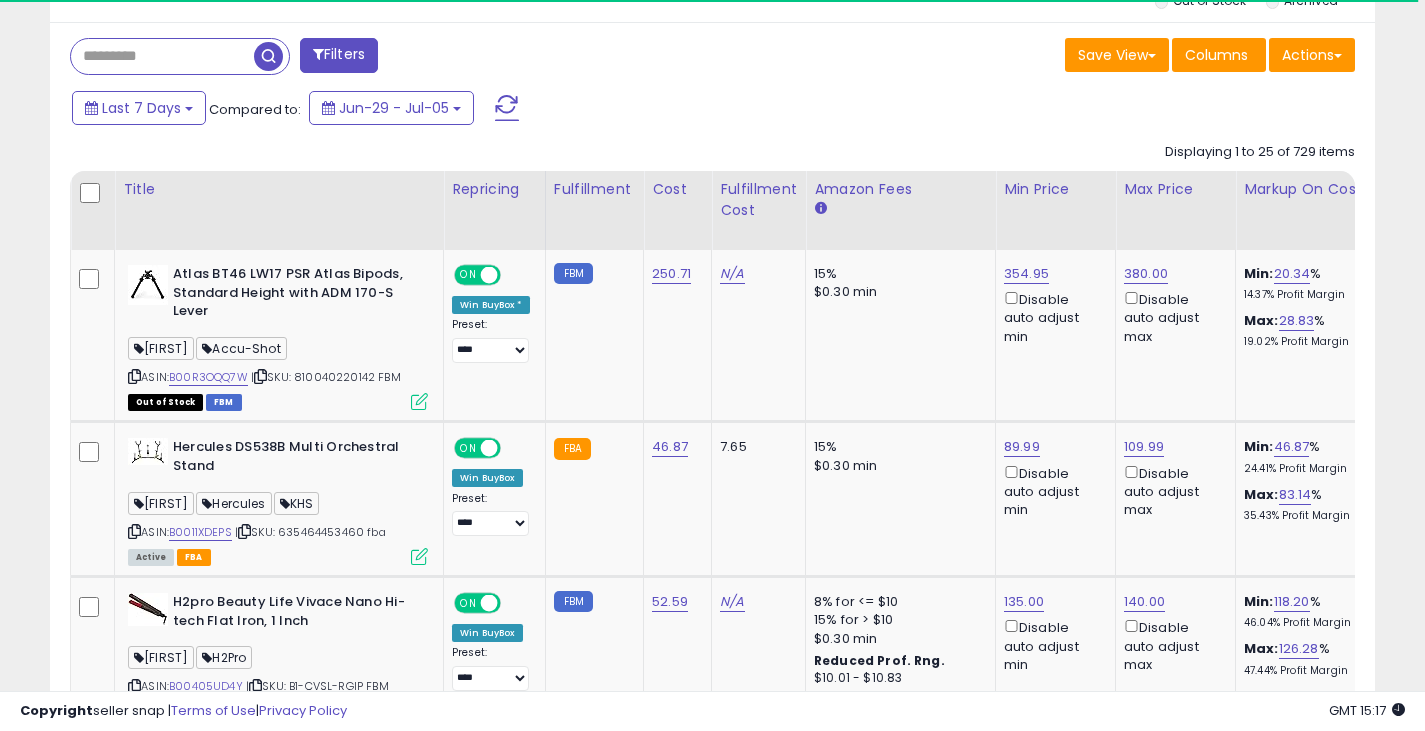 click at bounding box center (162, 56) 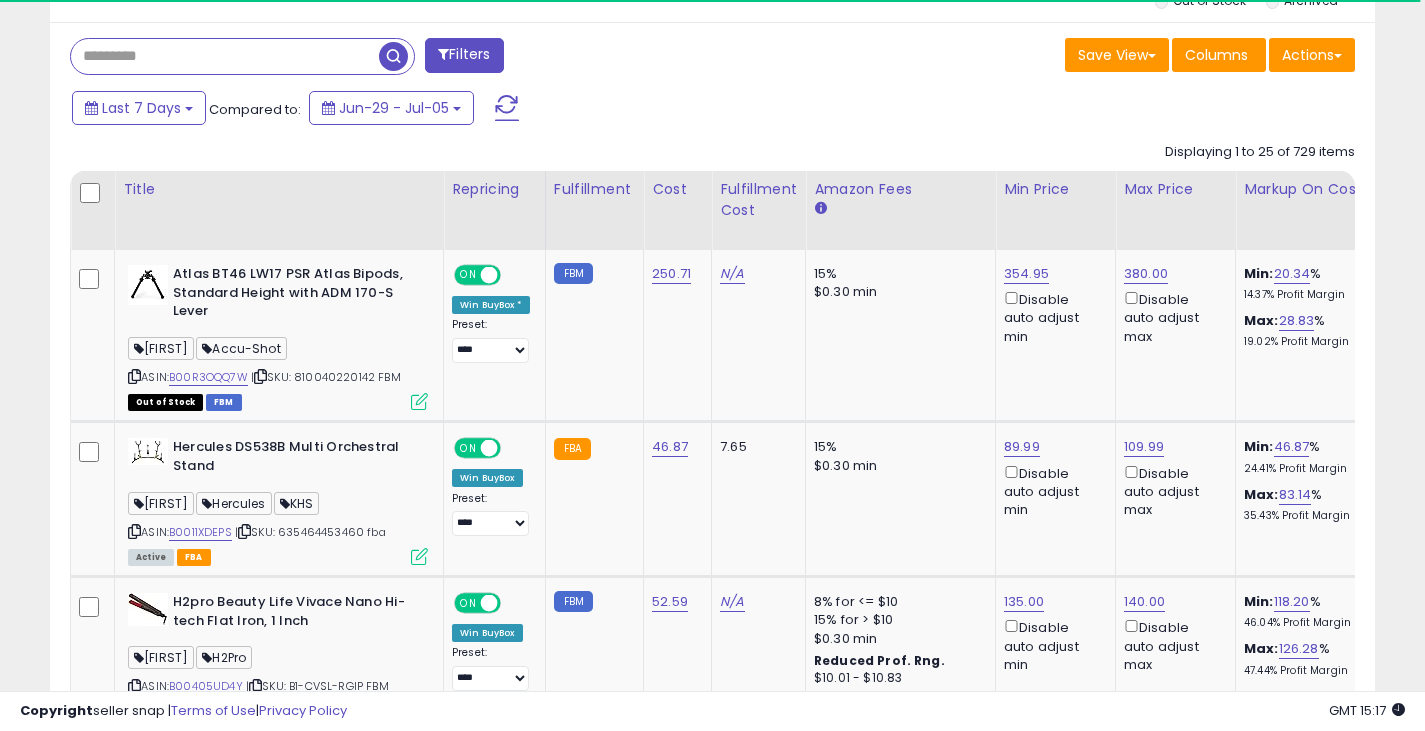 paste on "**********" 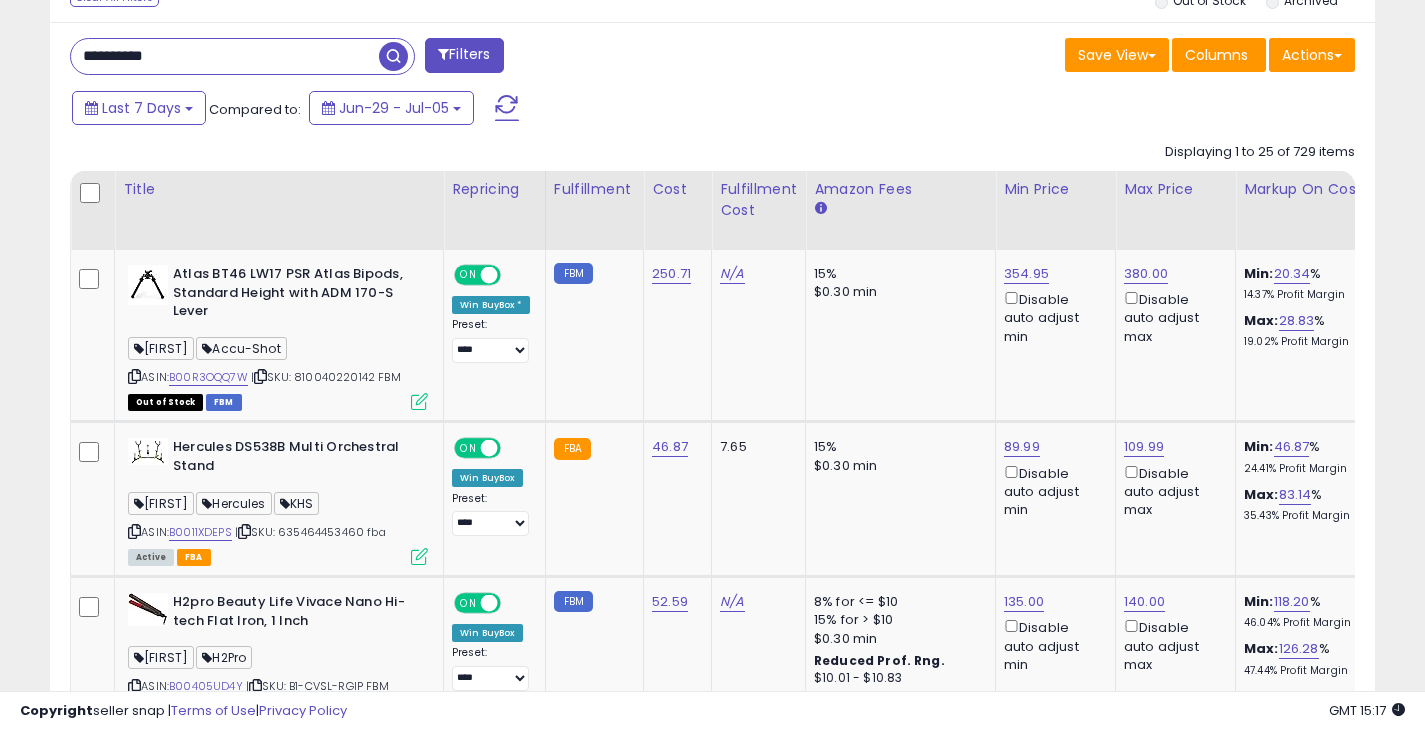 scroll, scrollTop: 999590, scrollLeft: 999233, axis: both 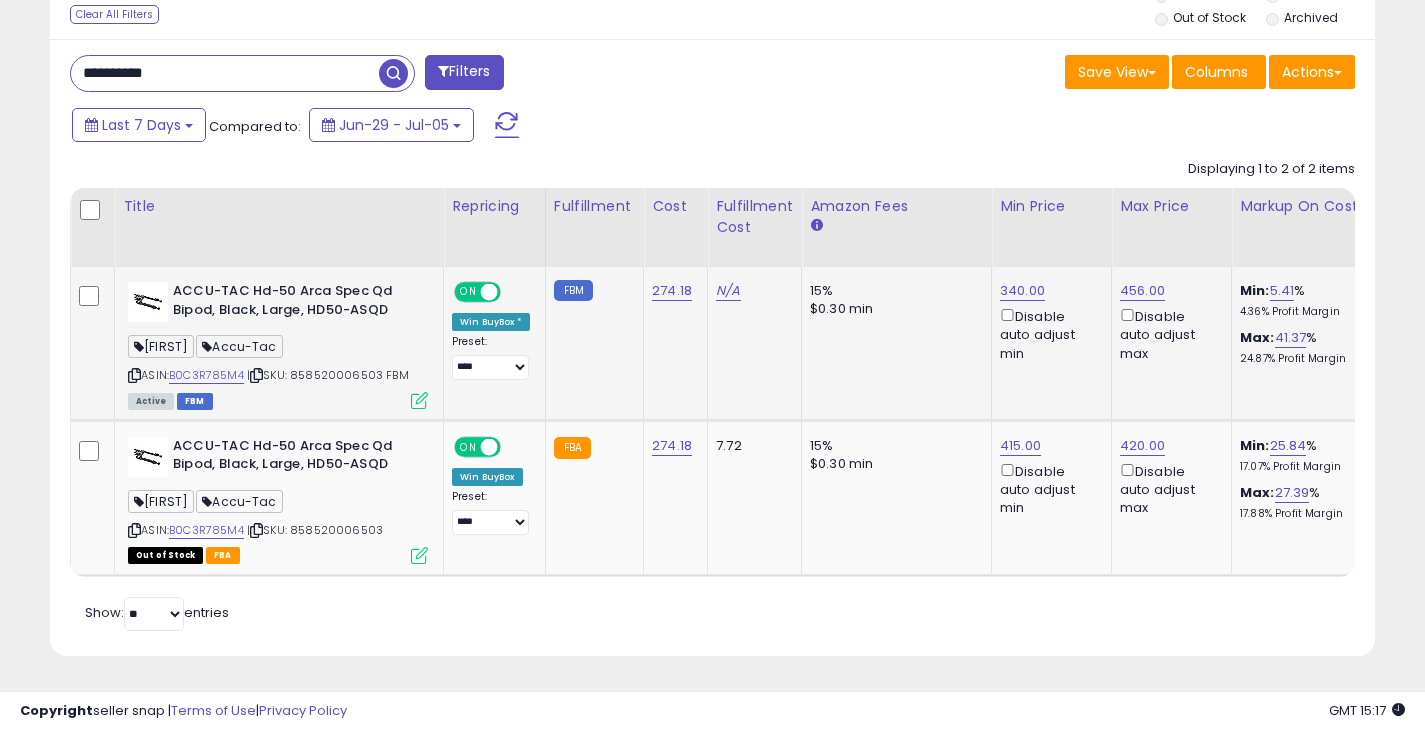 click at bounding box center [419, 400] 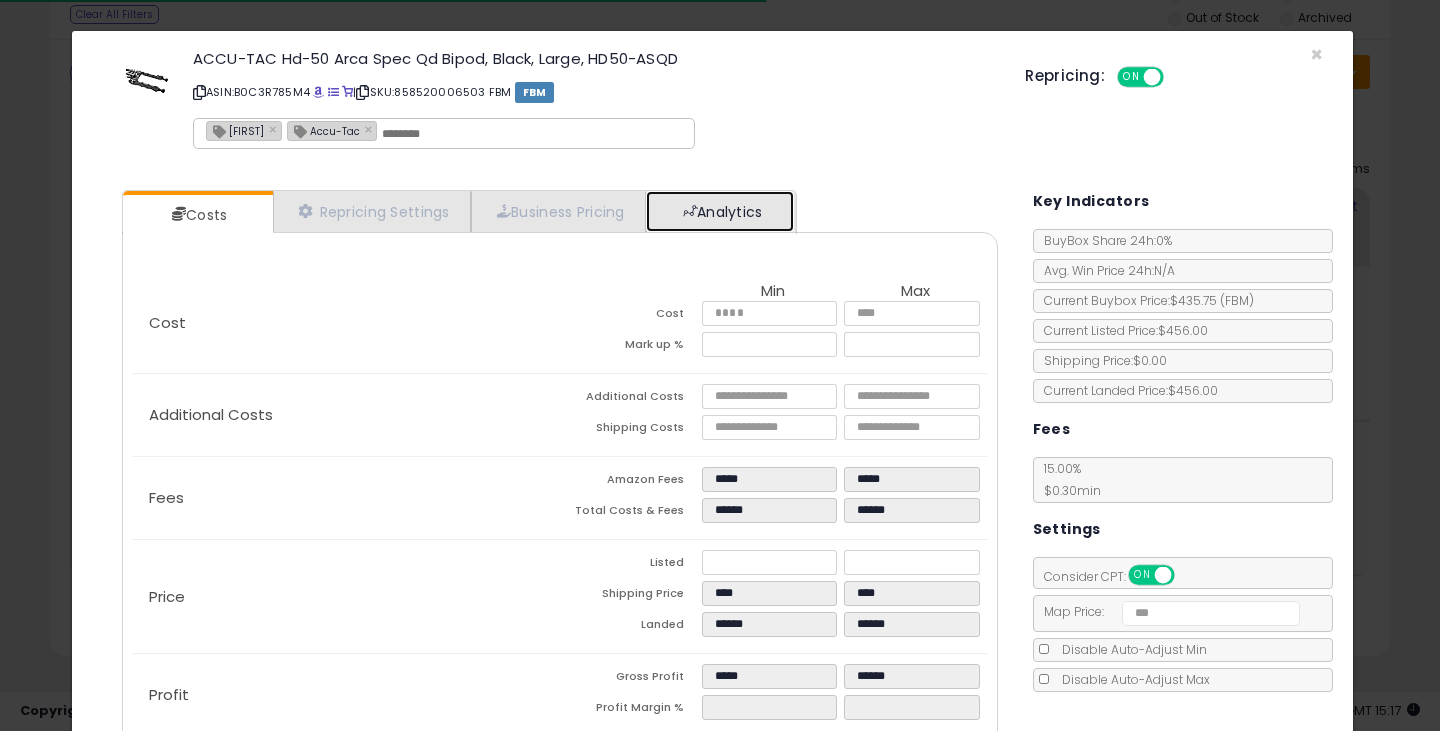 click on "Analytics" at bounding box center (720, 211) 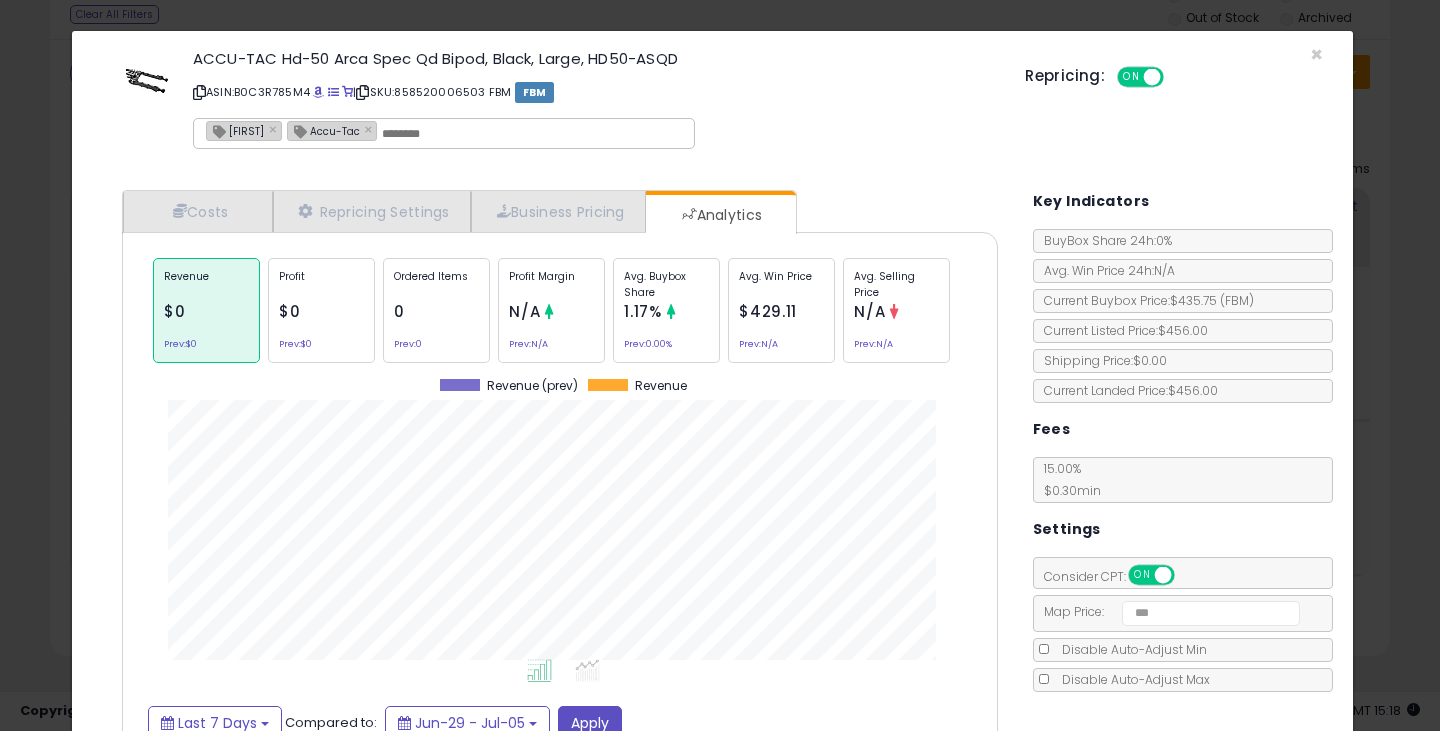 click on "× Close
ACCU-TAC Hd-50 Arca Spec Qd Bipod, Black, Large, HD50-ASQD
ASIN:  B0C3R785M4
|
SKU:  858520006503 FBM
FBM
Daniel × Accu-Tac ×
Repricing:
ON   OFF" at bounding box center [712, 103] 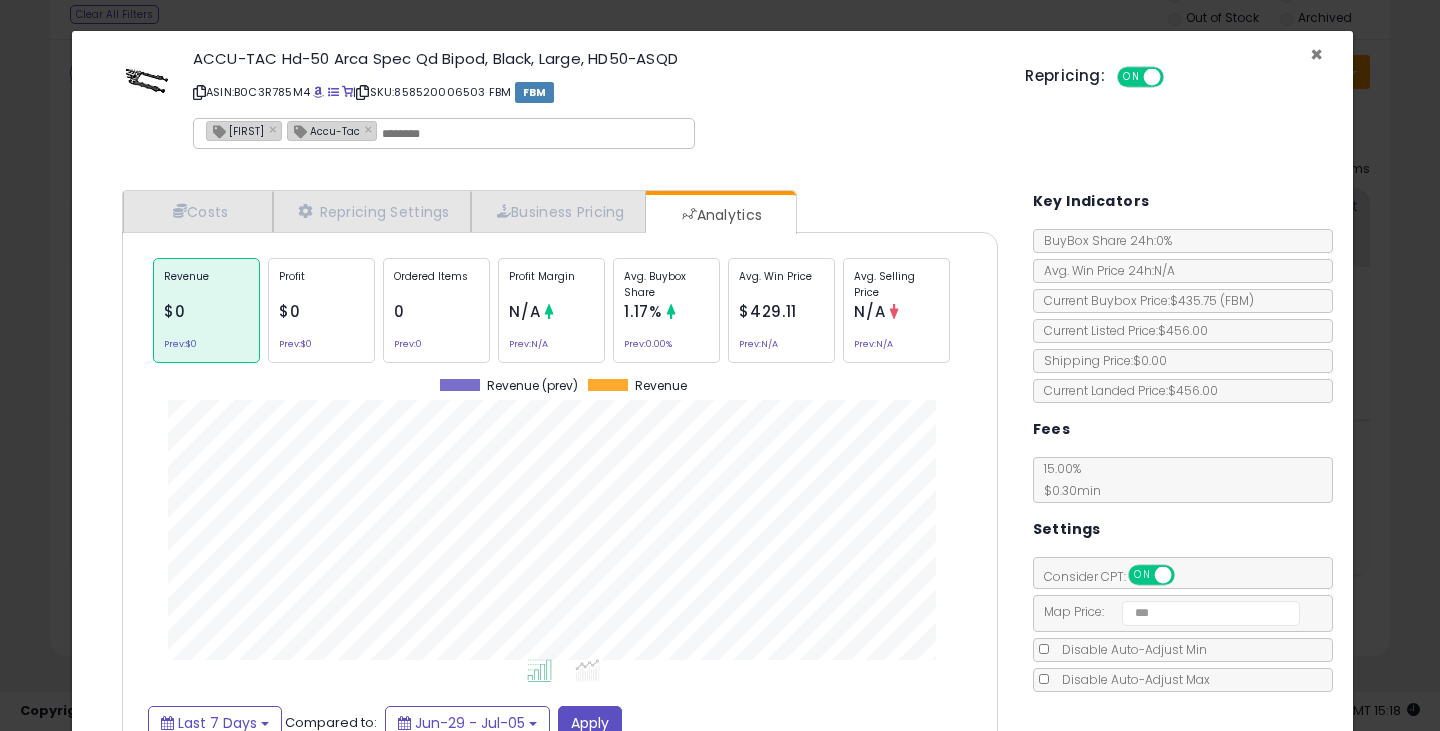 click on "×" at bounding box center [1316, 54] 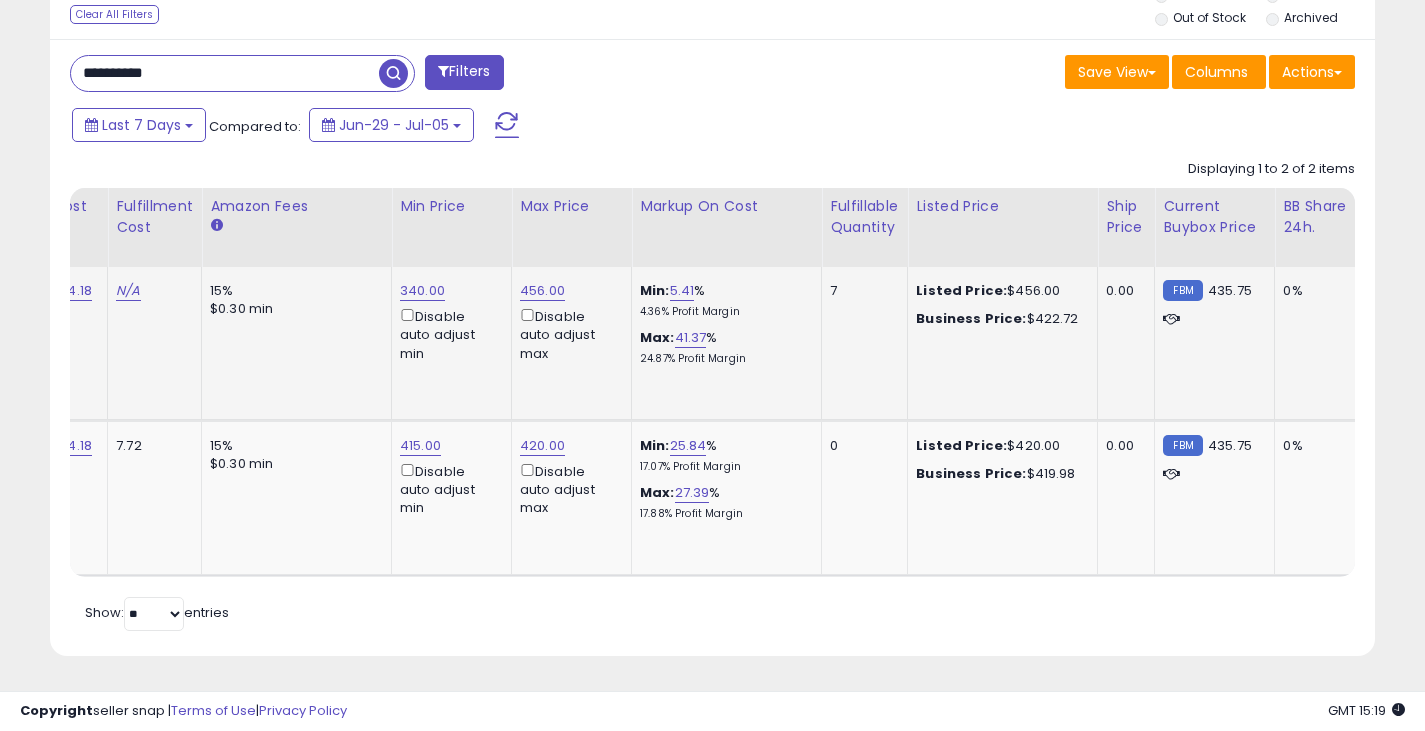 scroll, scrollTop: 0, scrollLeft: 728, axis: horizontal 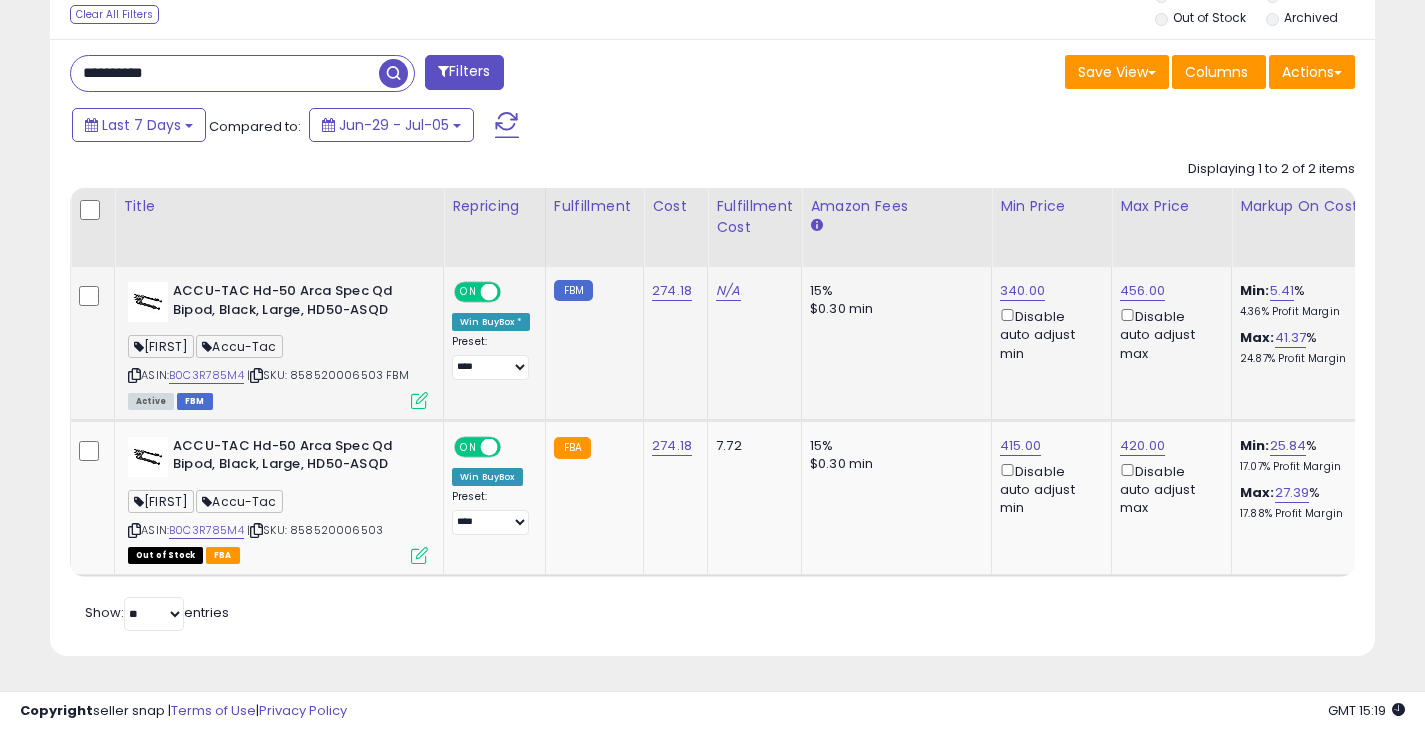 click at bounding box center (419, 400) 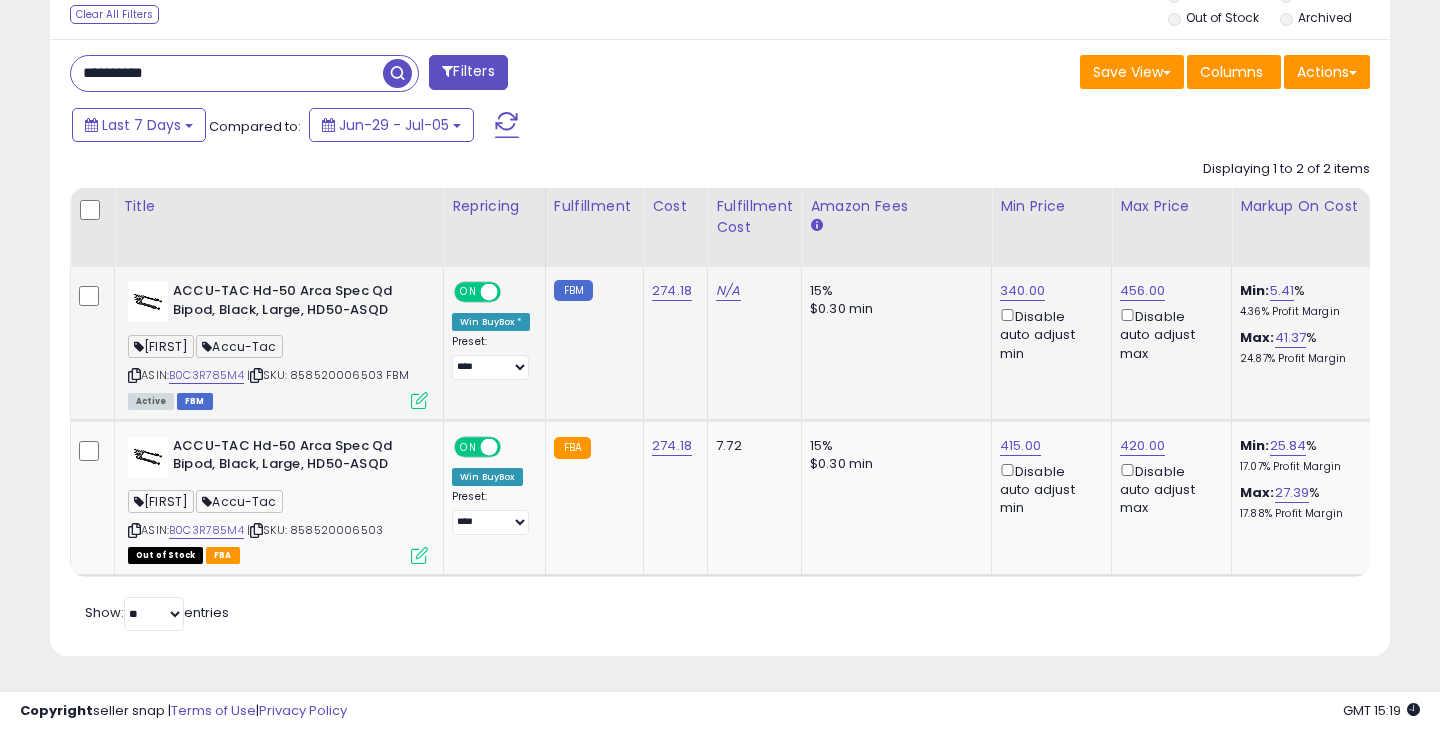 scroll, scrollTop: 999590, scrollLeft: 999224, axis: both 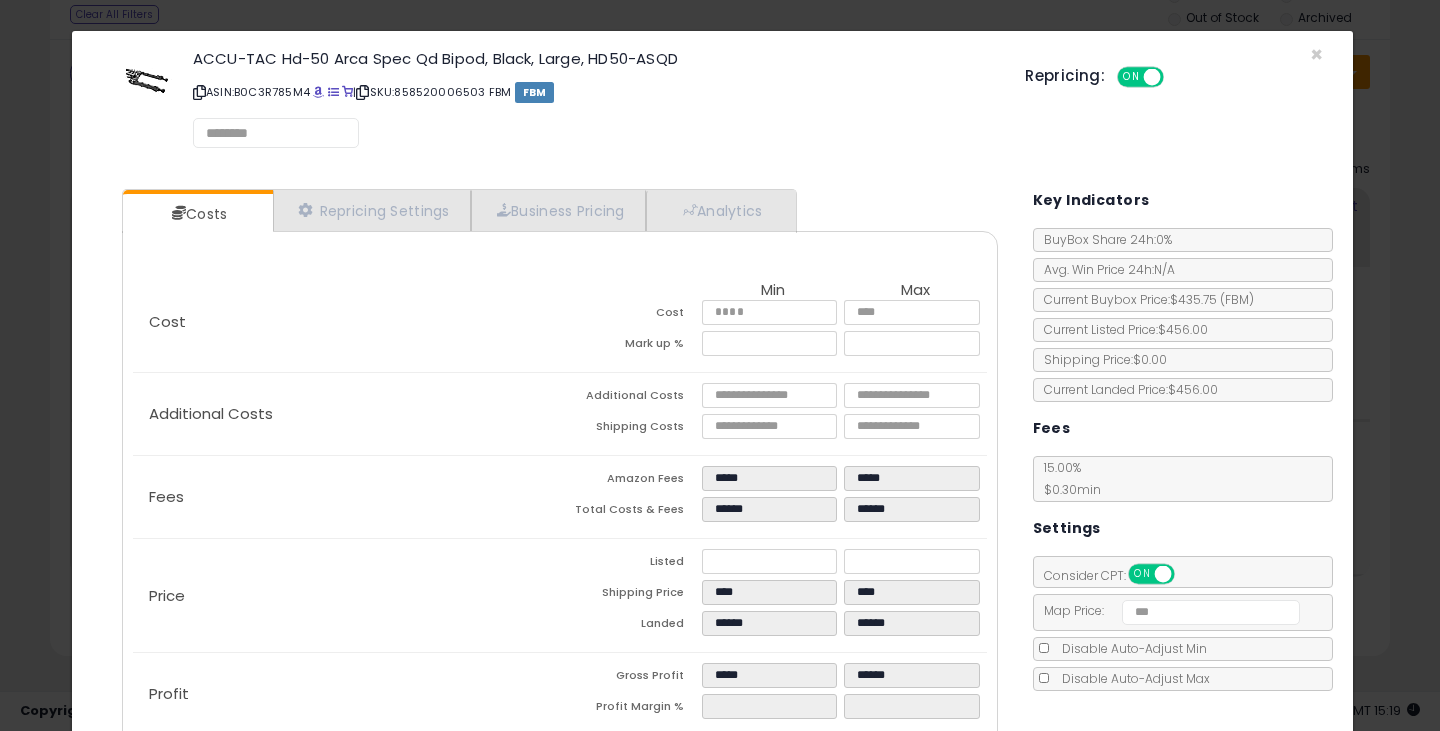 select on "******" 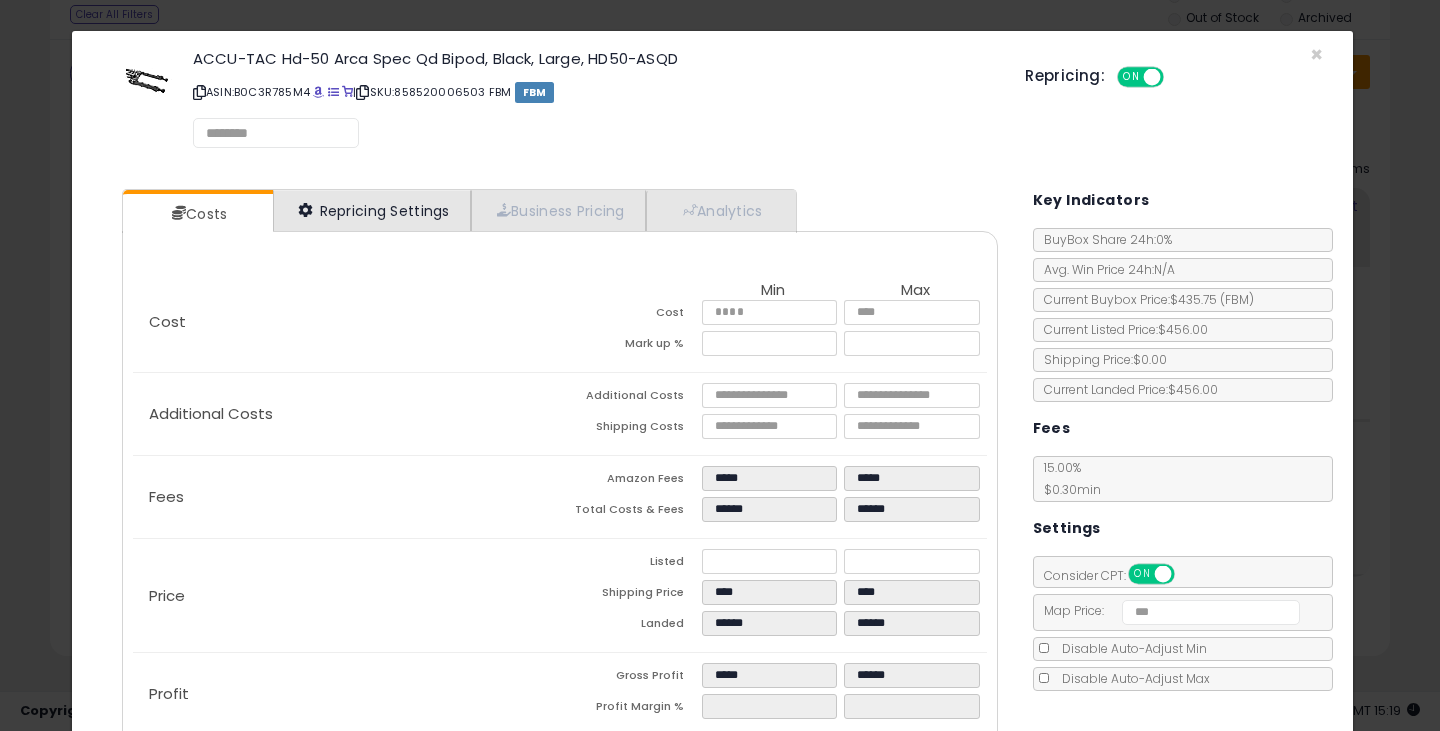 select on "**********" 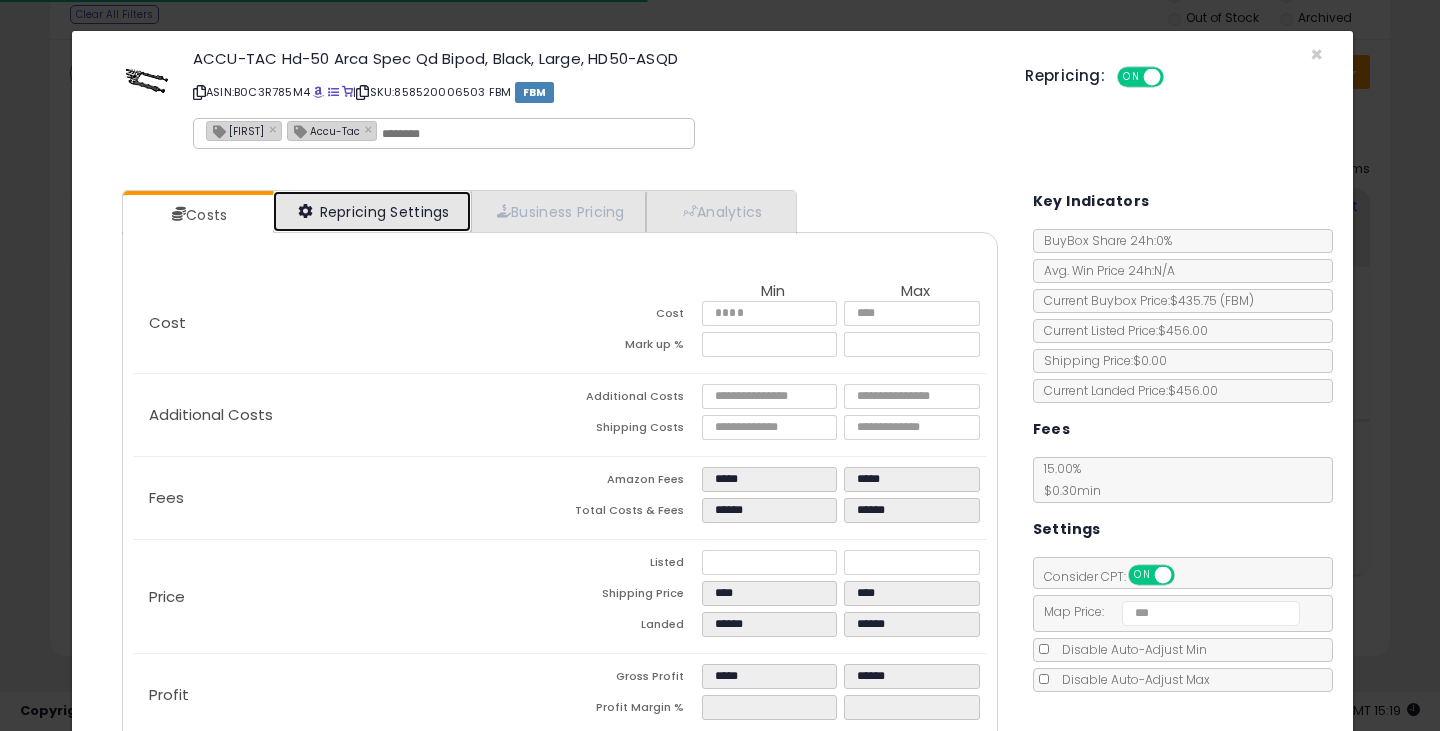 click on "Repricing Settings" at bounding box center [372, 211] 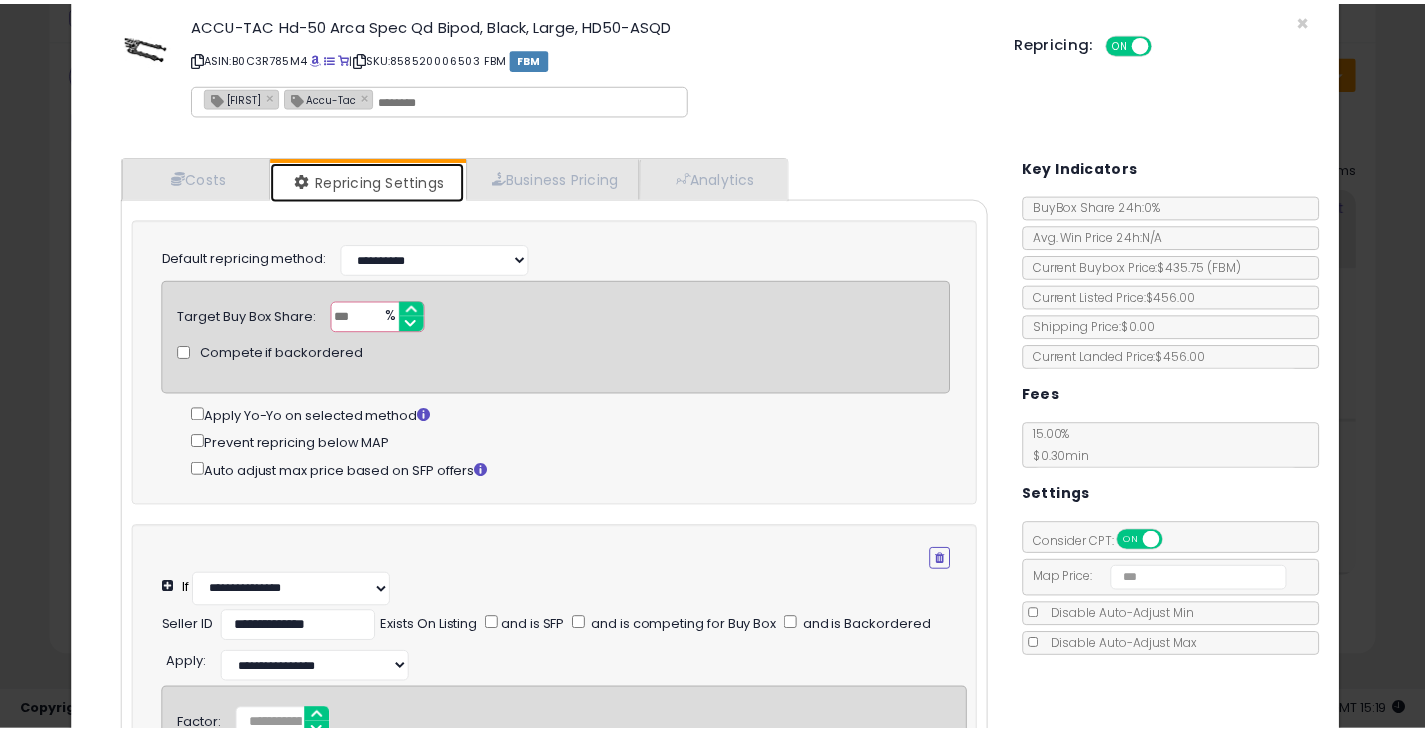scroll, scrollTop: 0, scrollLeft: 0, axis: both 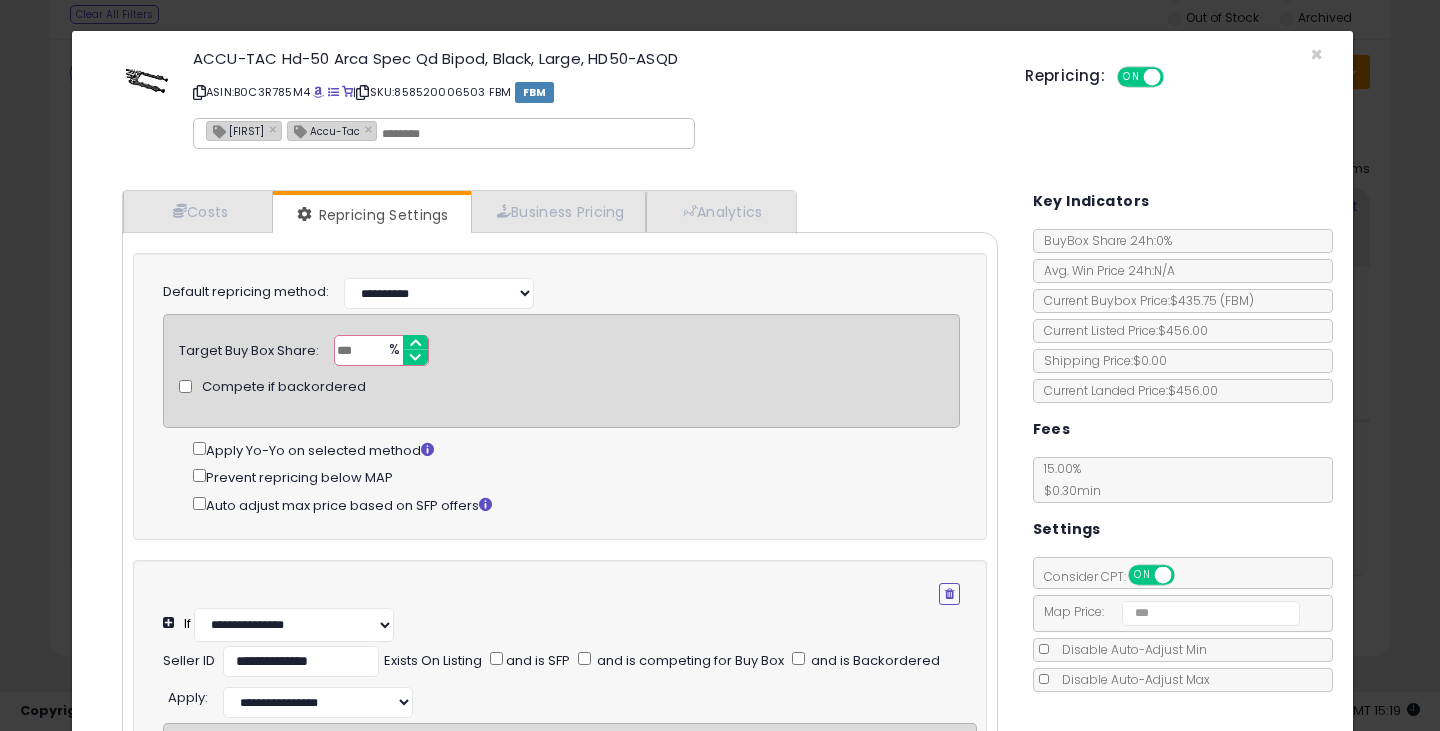 click on "Repricing:
ON   OFF" at bounding box center [1174, 74] 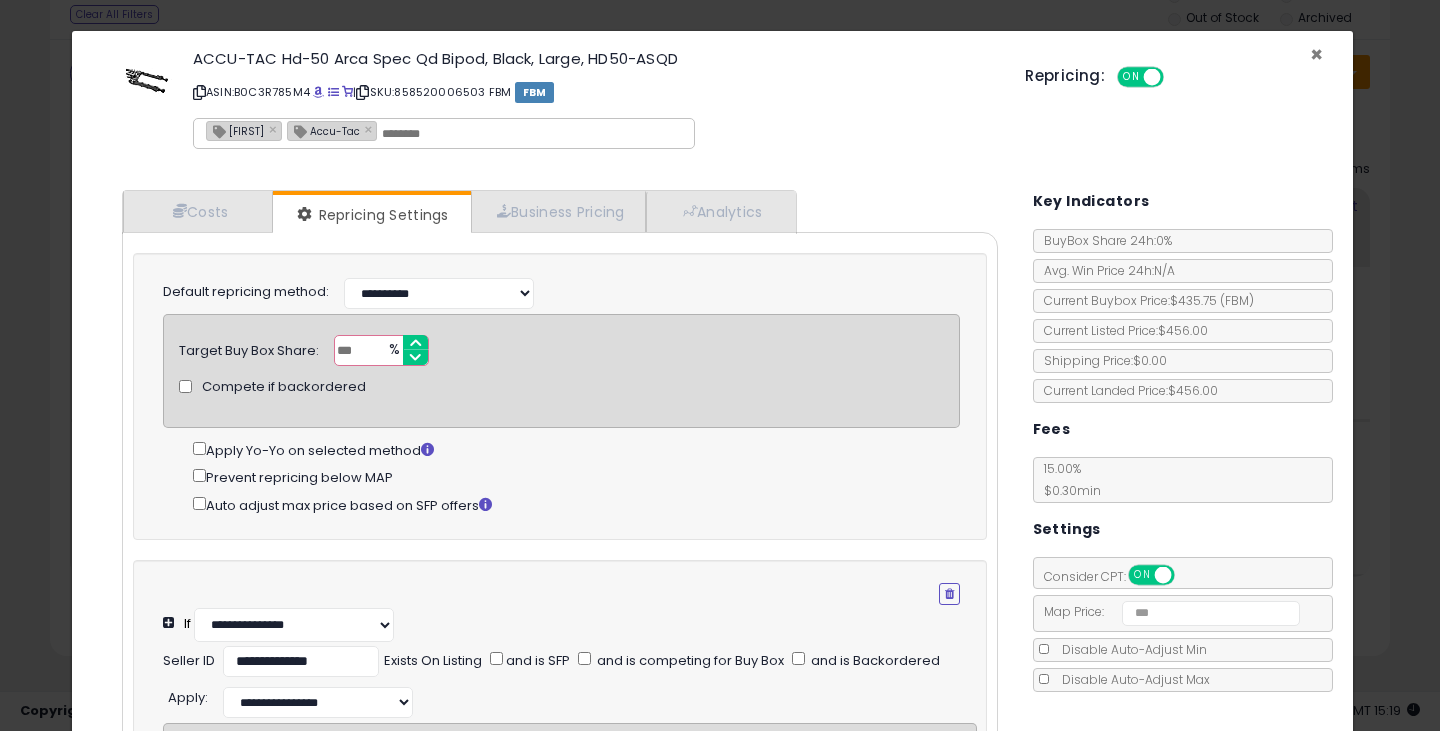 click on "×" at bounding box center (1316, 54) 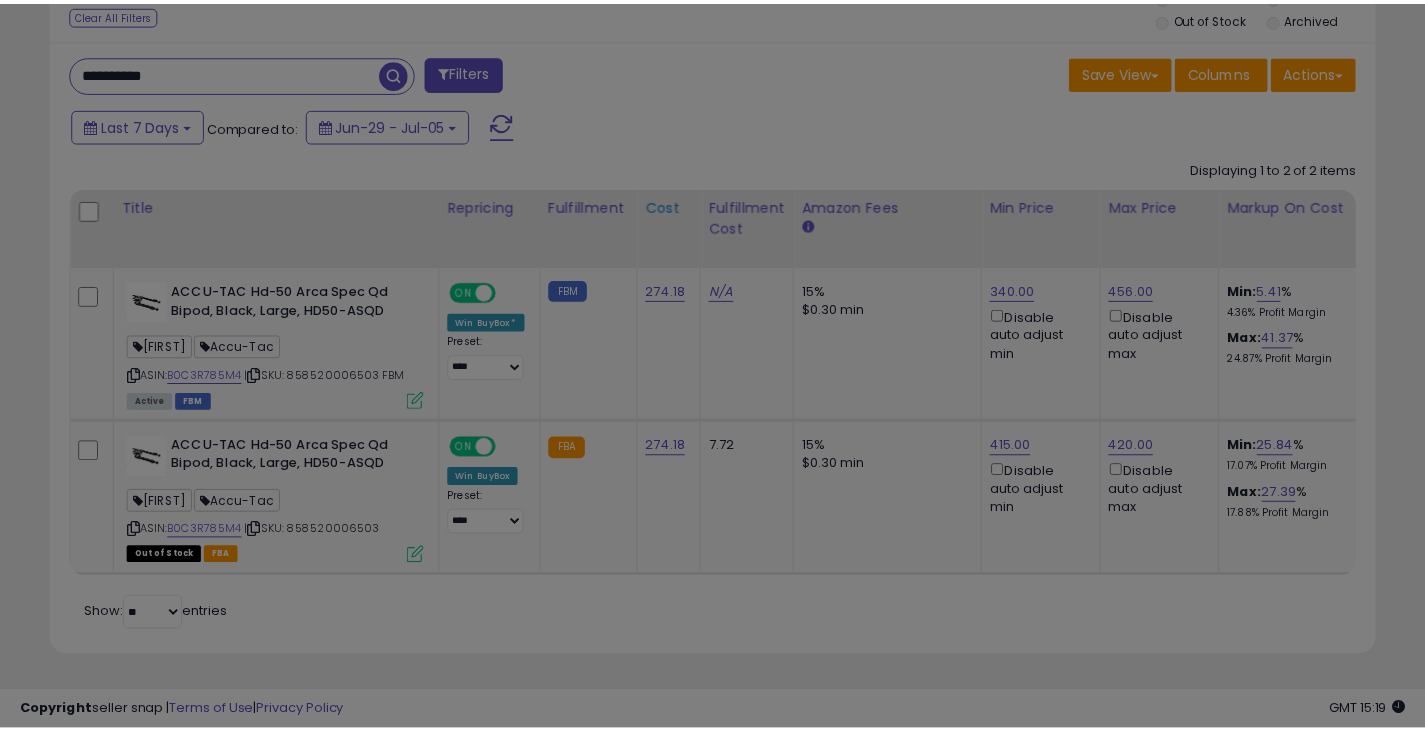 scroll, scrollTop: 410, scrollLeft: 767, axis: both 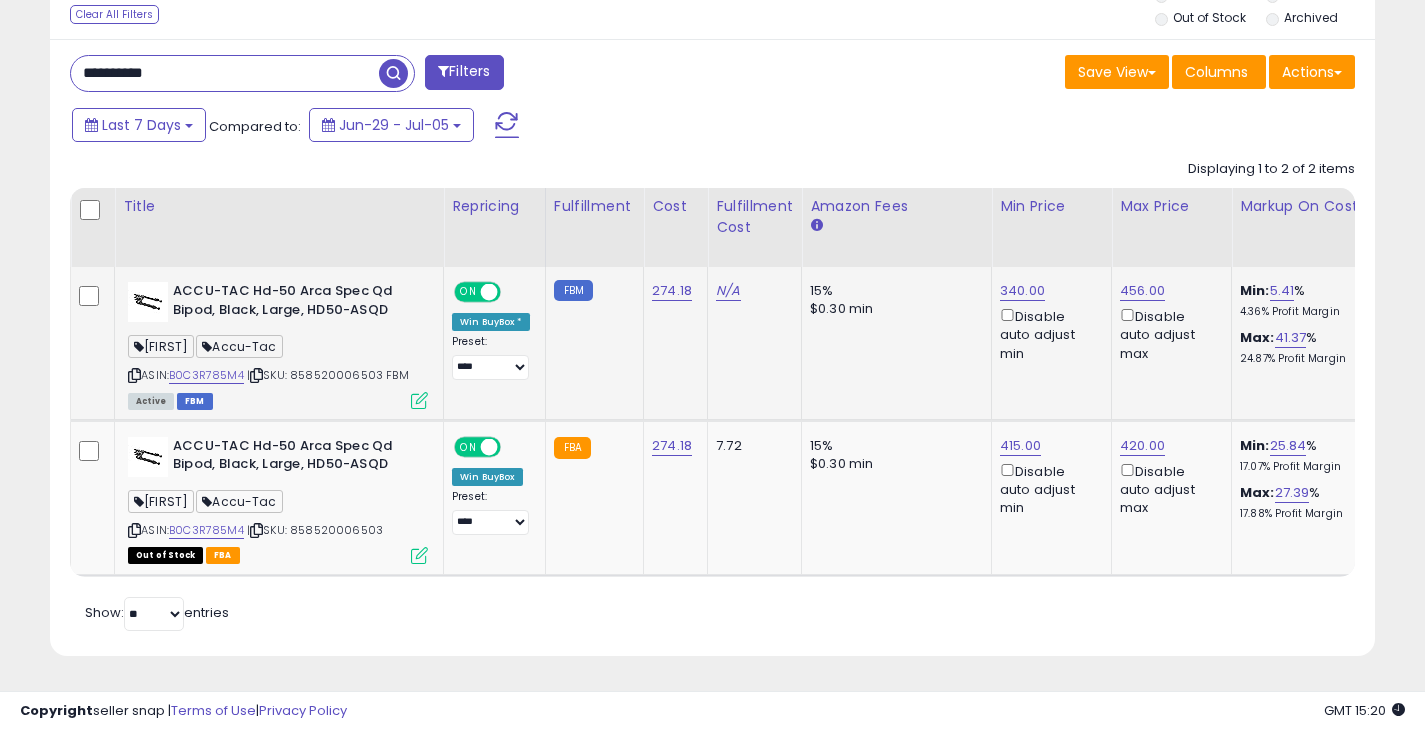 click at bounding box center (419, 400) 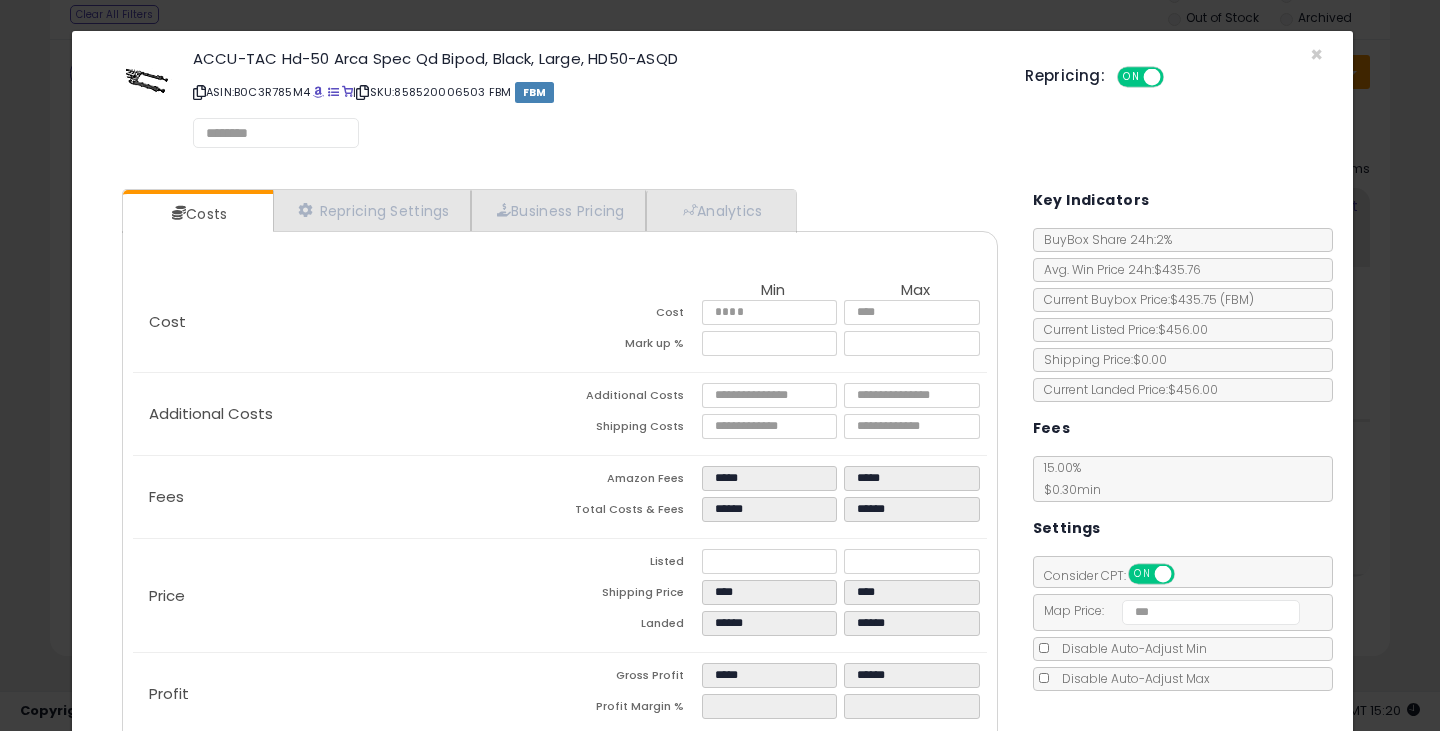 select on "******" 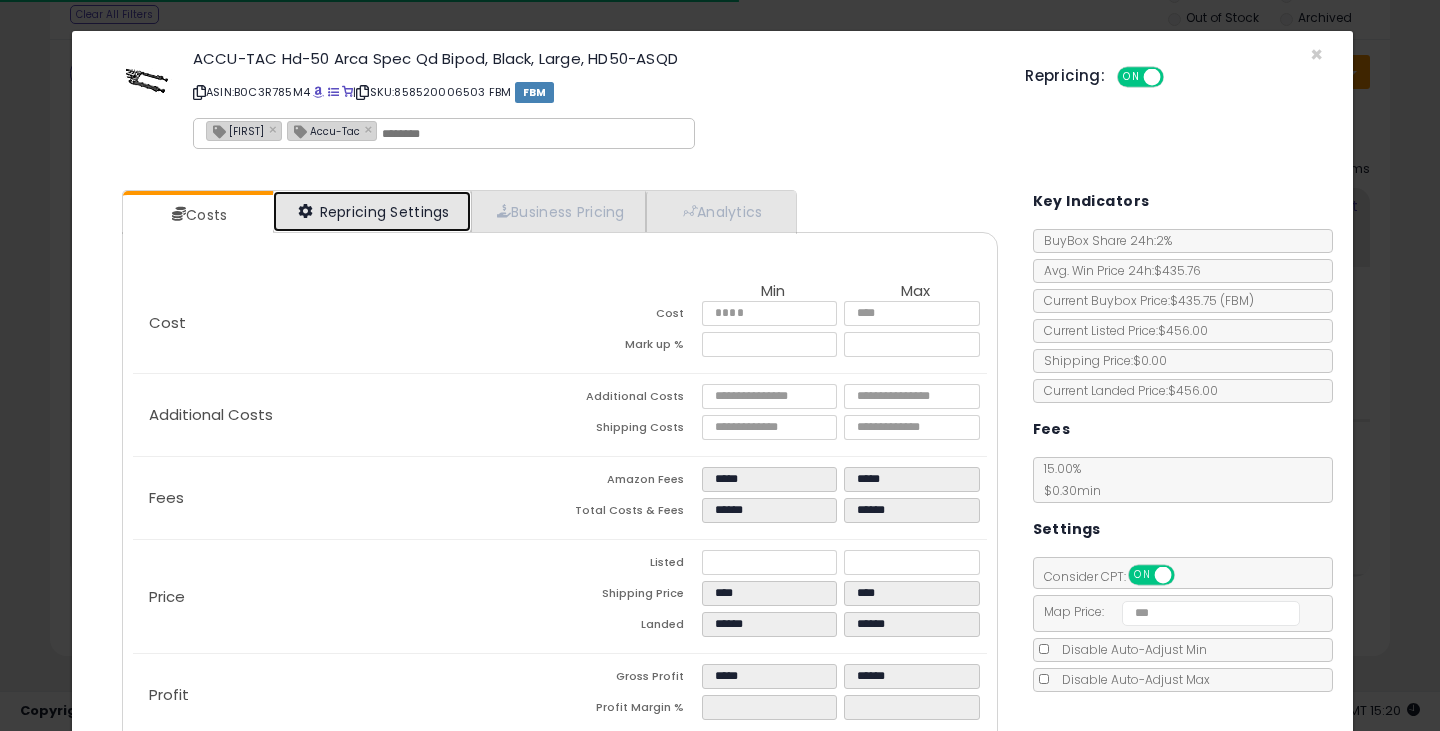 click on "Repricing Settings" at bounding box center (372, 211) 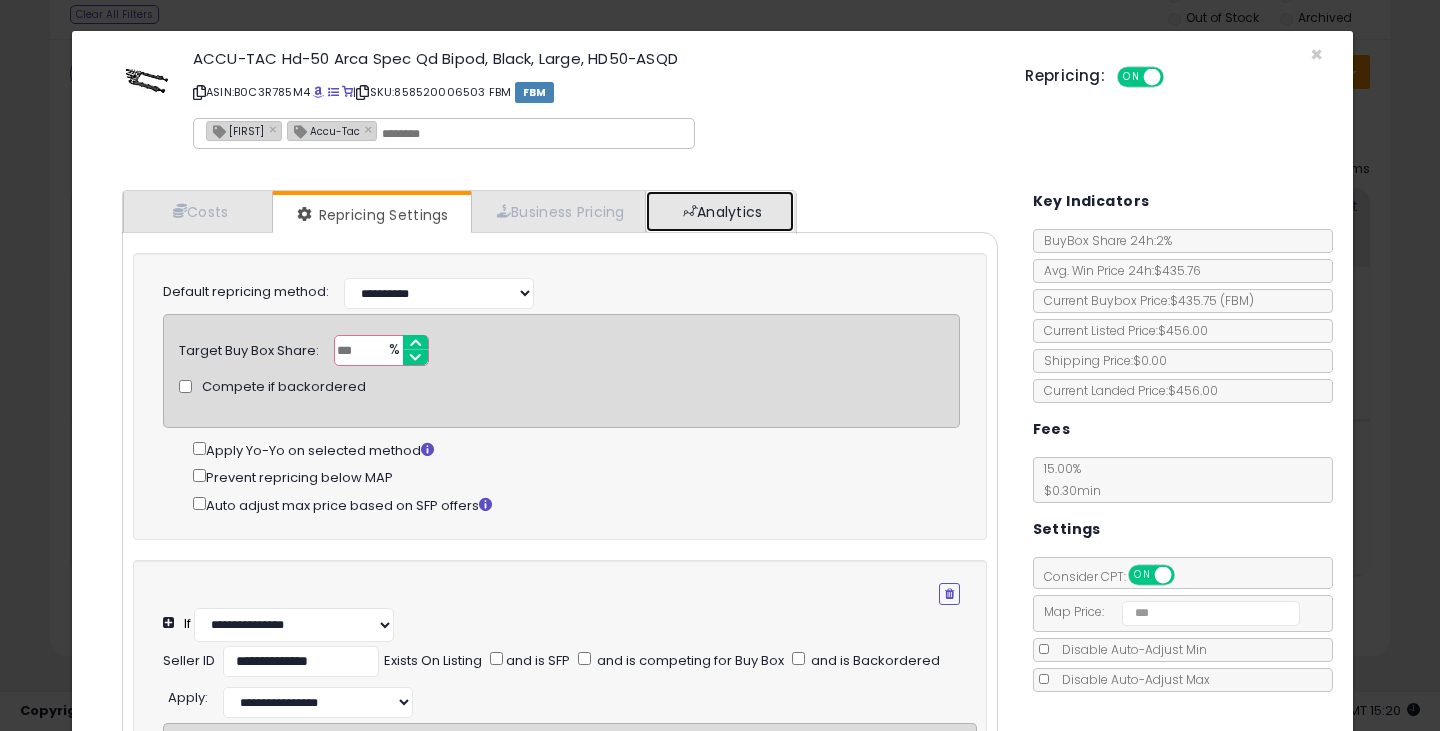 click on "Analytics" at bounding box center (720, 211) 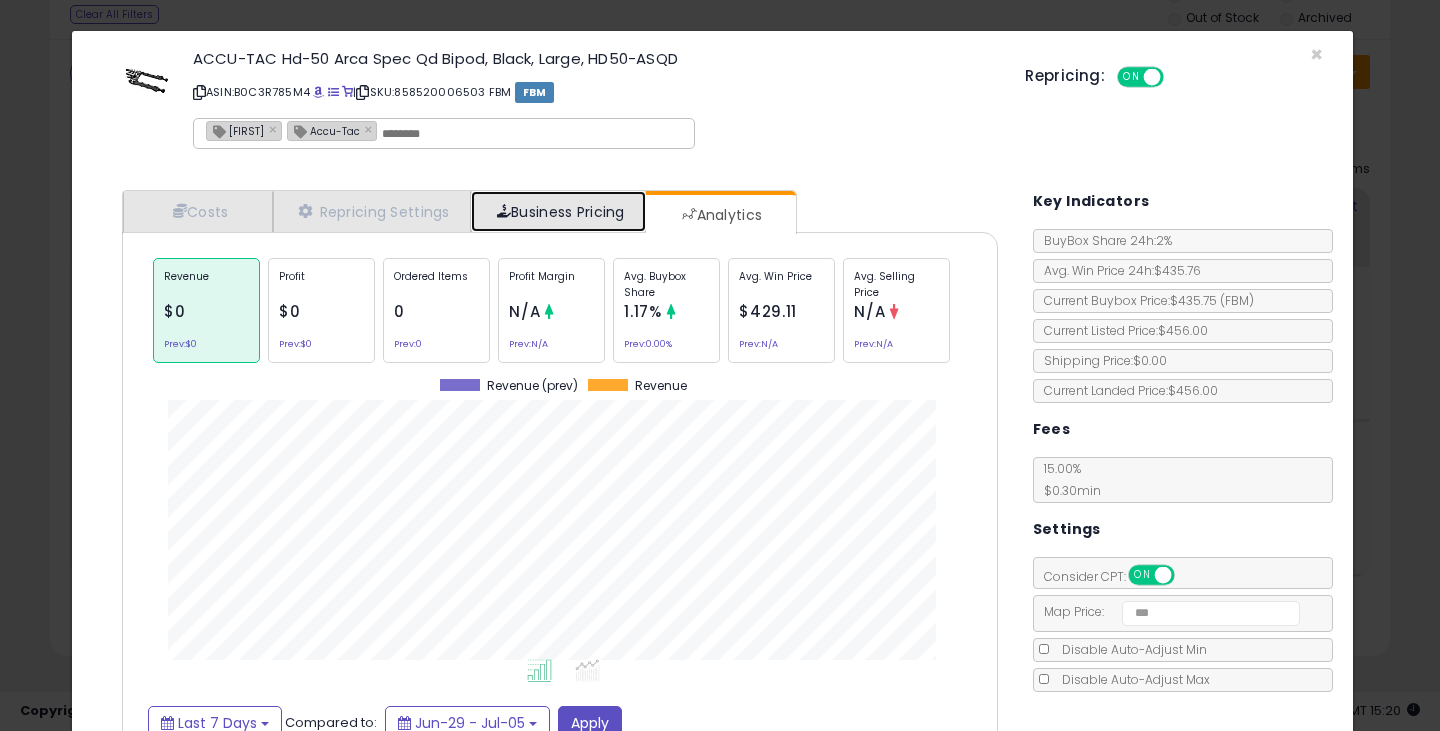click on "Business Pricing" at bounding box center [558, 211] 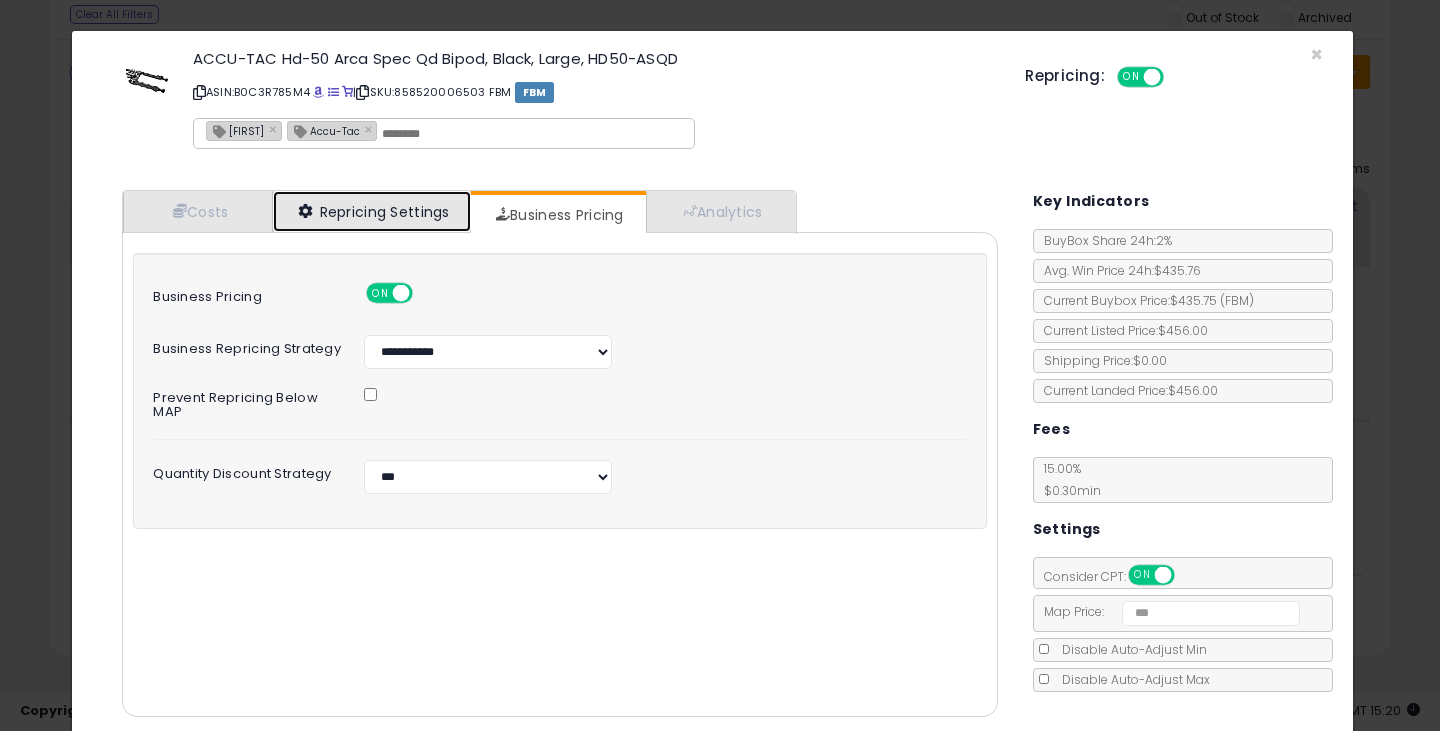 click on "Repricing Settings" at bounding box center (372, 211) 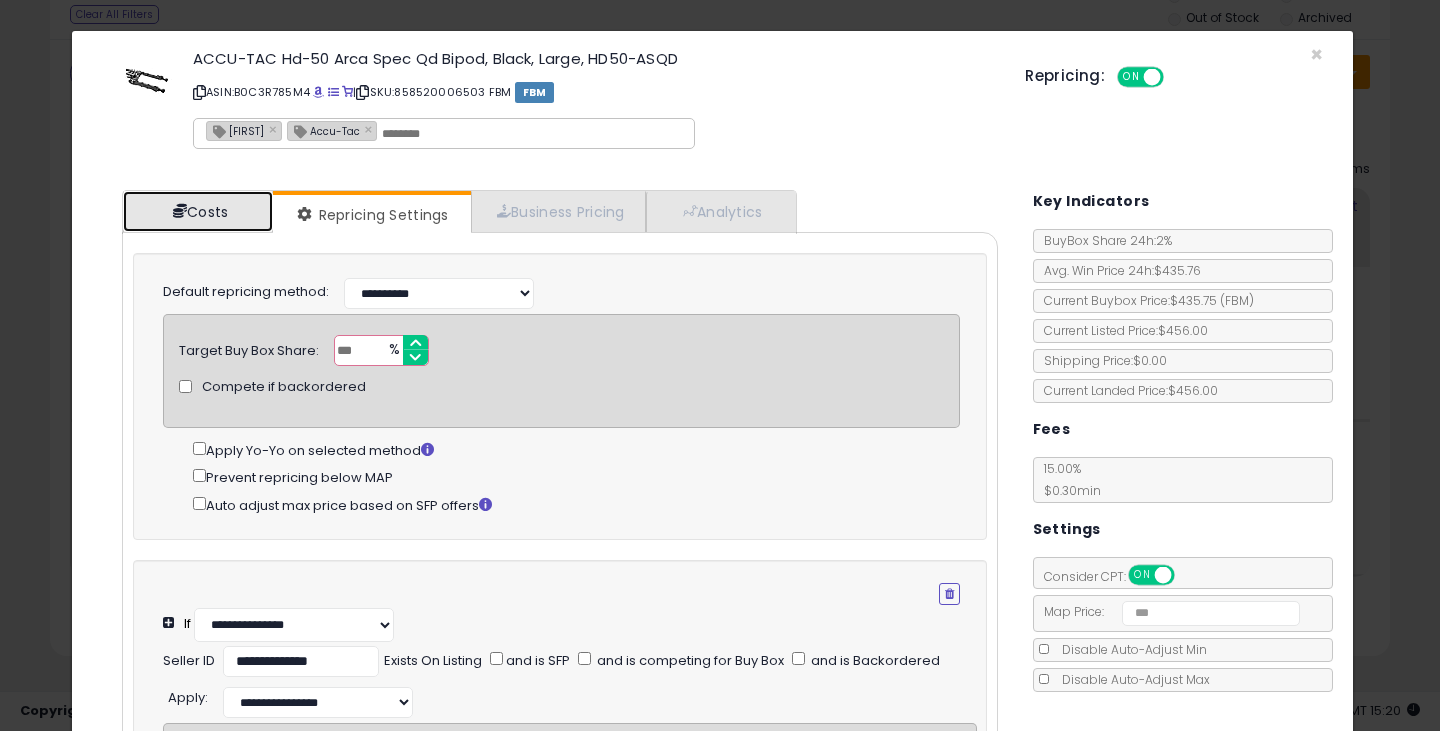 click on "Costs" at bounding box center [198, 211] 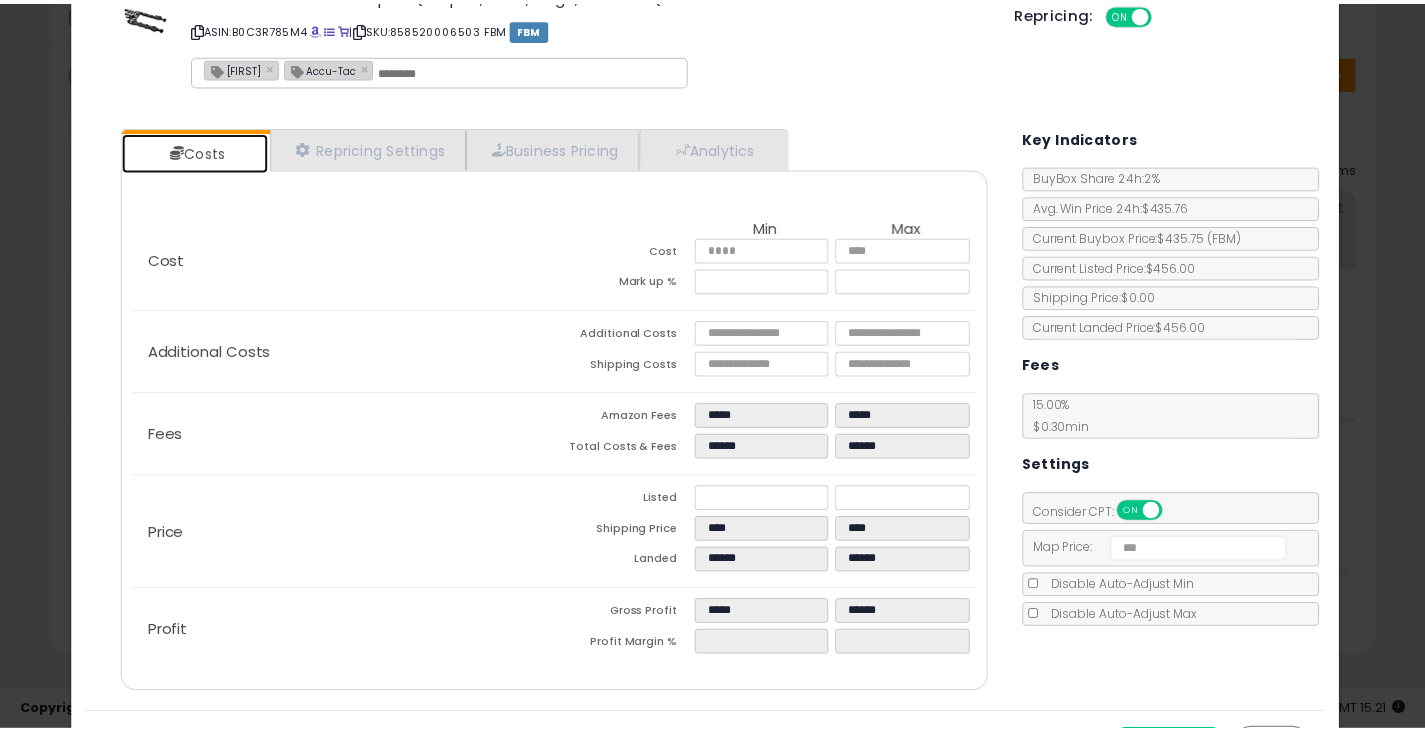 scroll, scrollTop: 0, scrollLeft: 0, axis: both 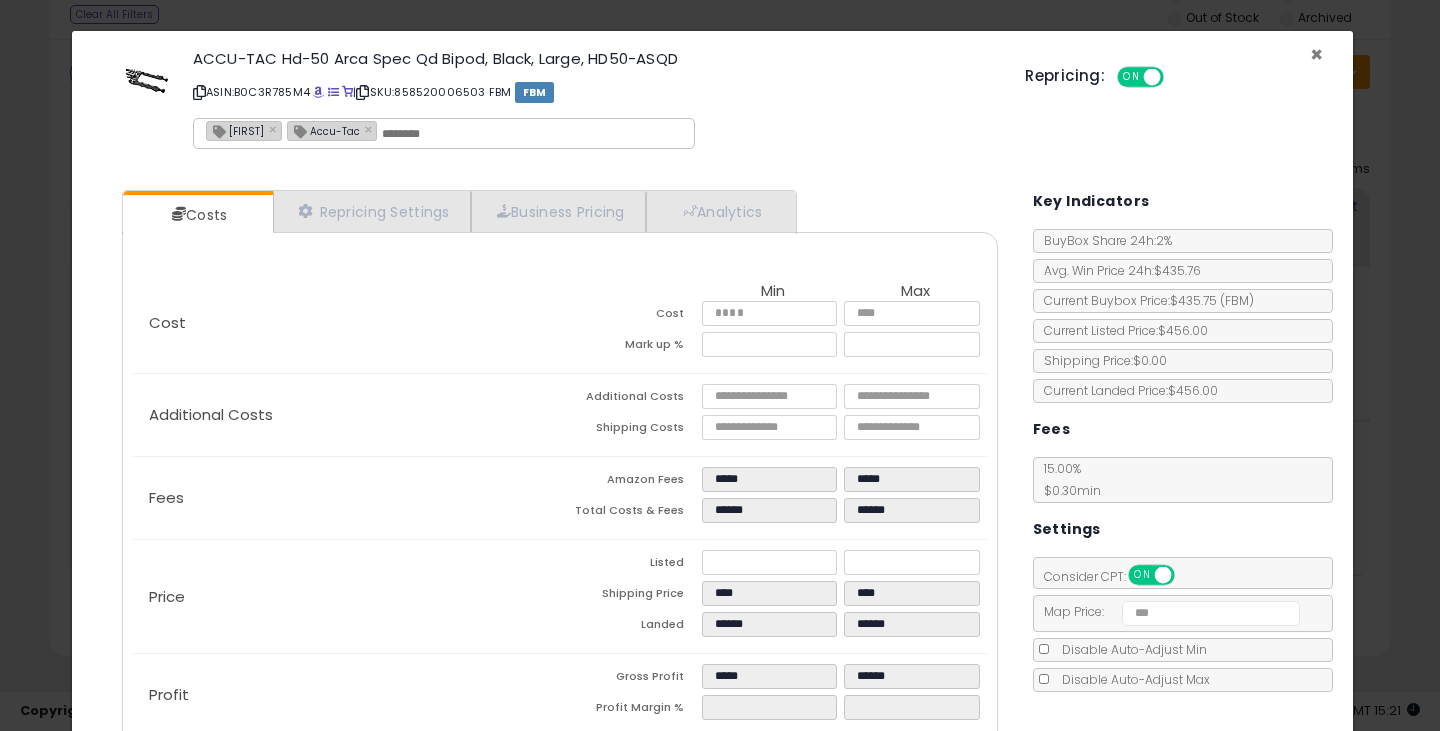 click on "×" at bounding box center [1316, 54] 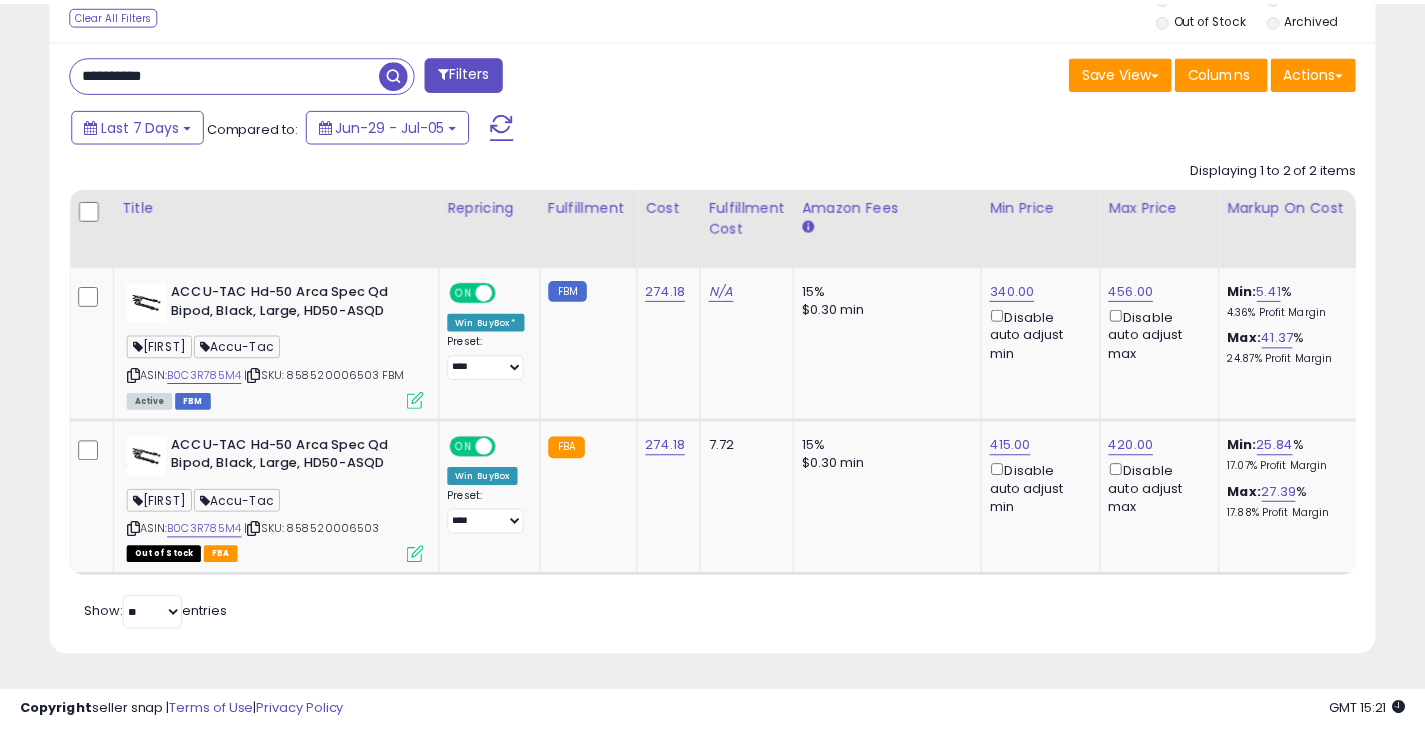 scroll, scrollTop: 410, scrollLeft: 767, axis: both 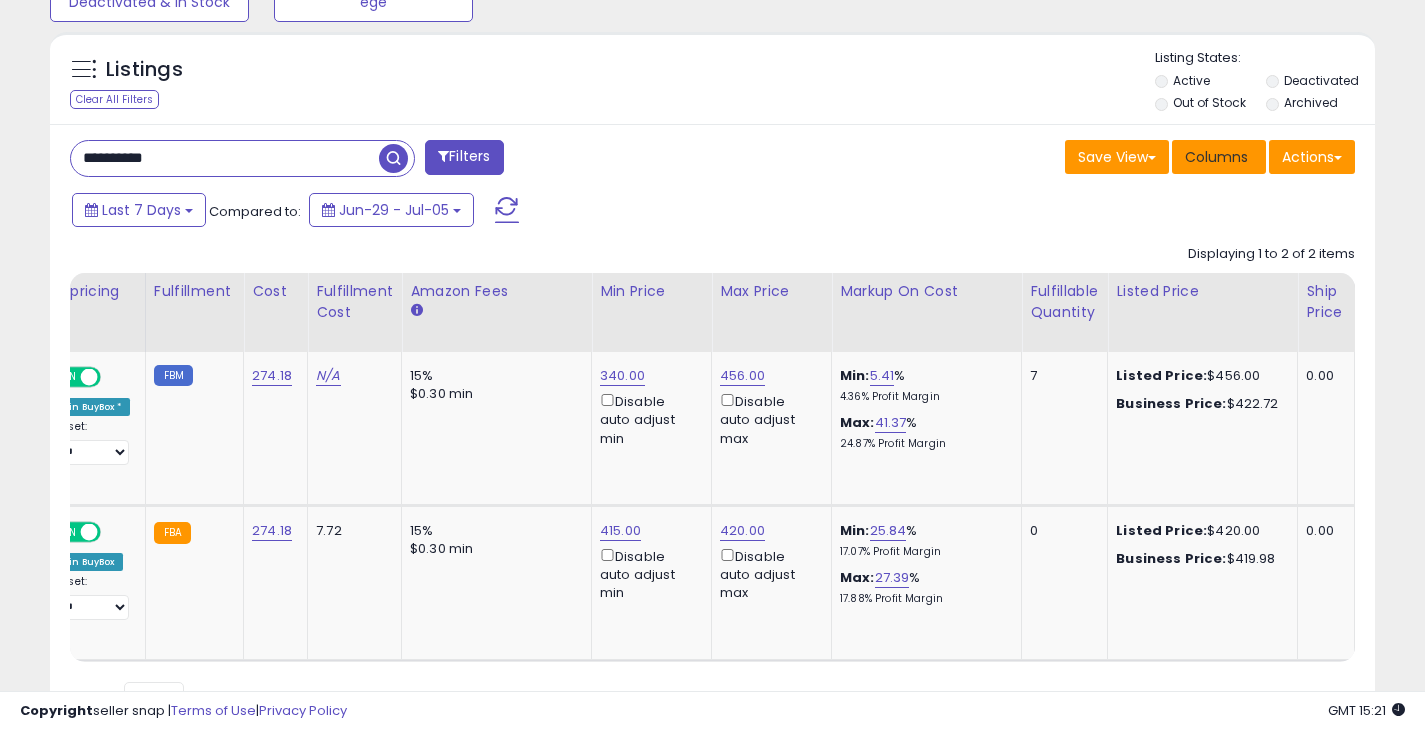 click on "Columns" at bounding box center (1219, 157) 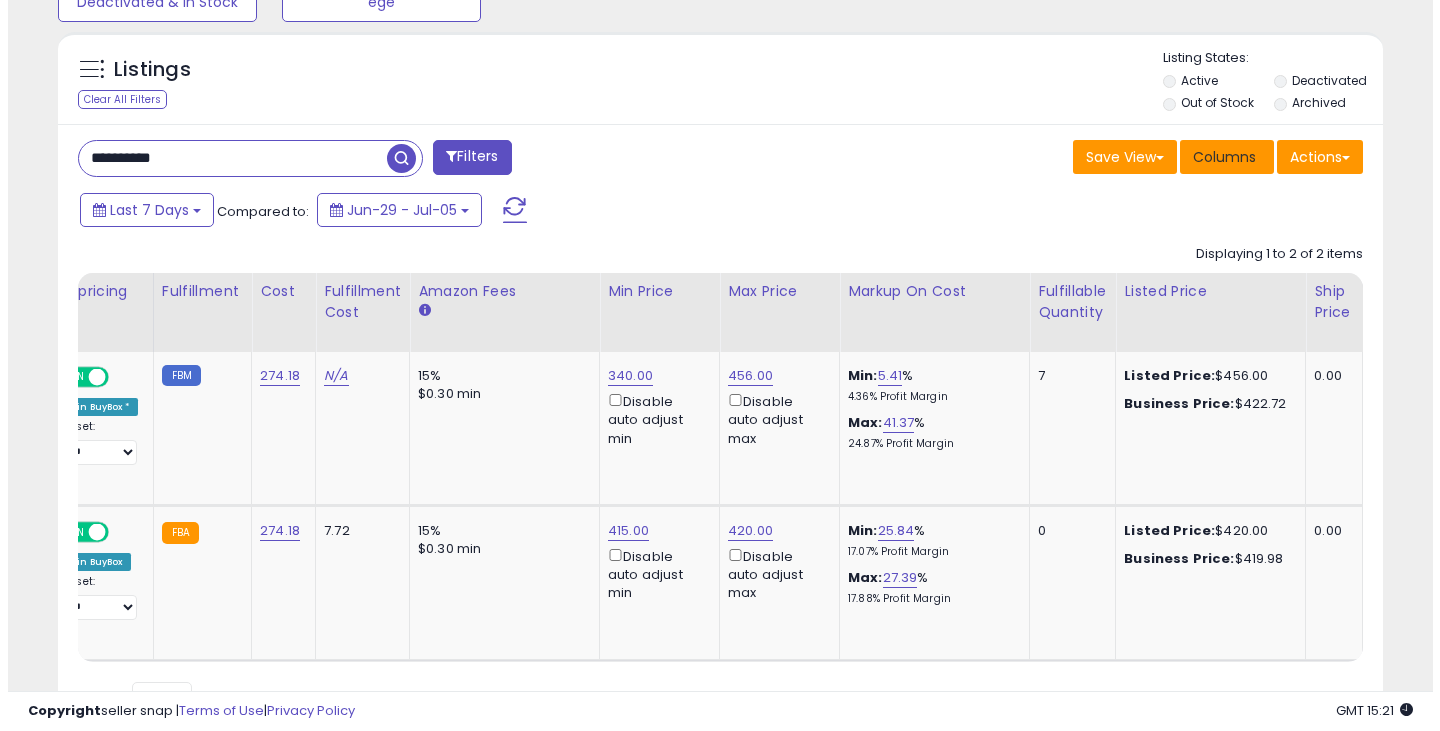scroll, scrollTop: 999590, scrollLeft: 999224, axis: both 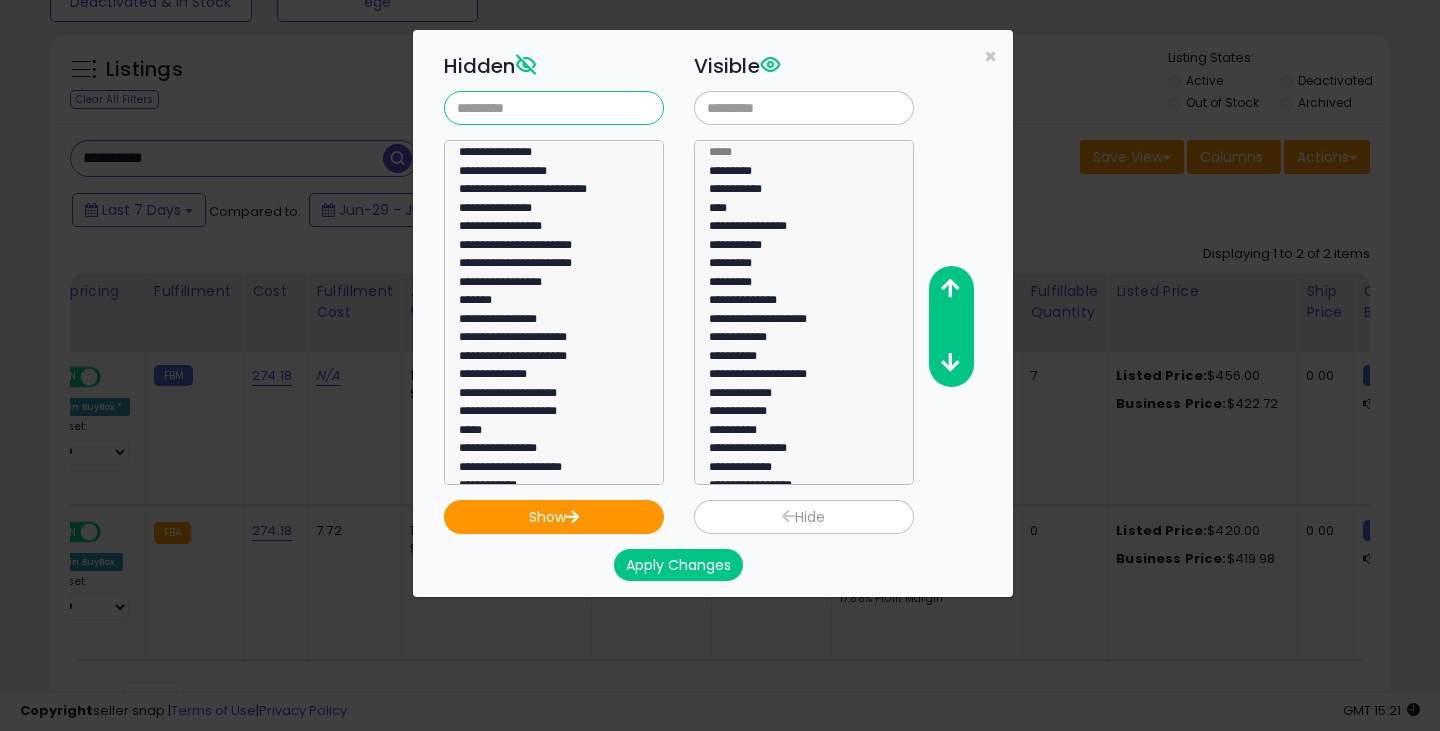 click at bounding box center (554, 108) 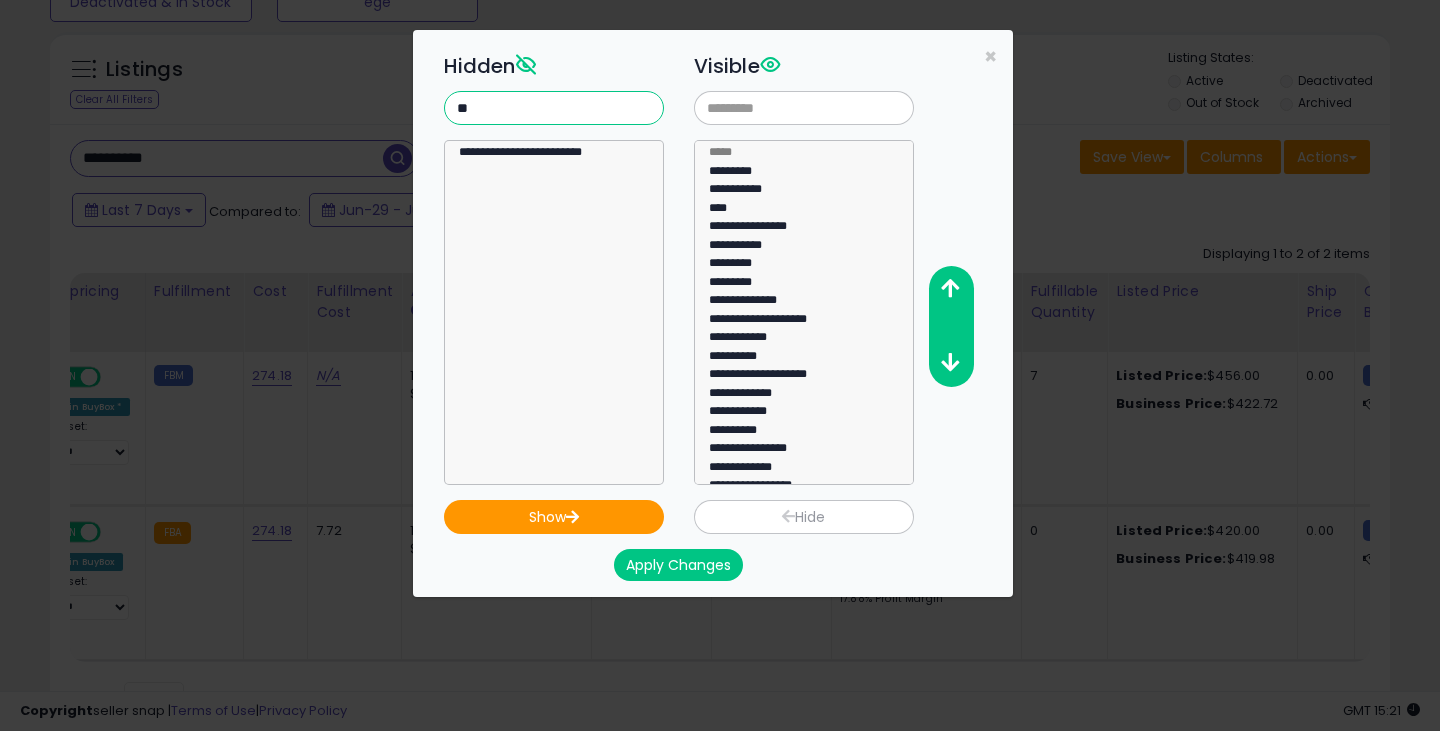type on "*" 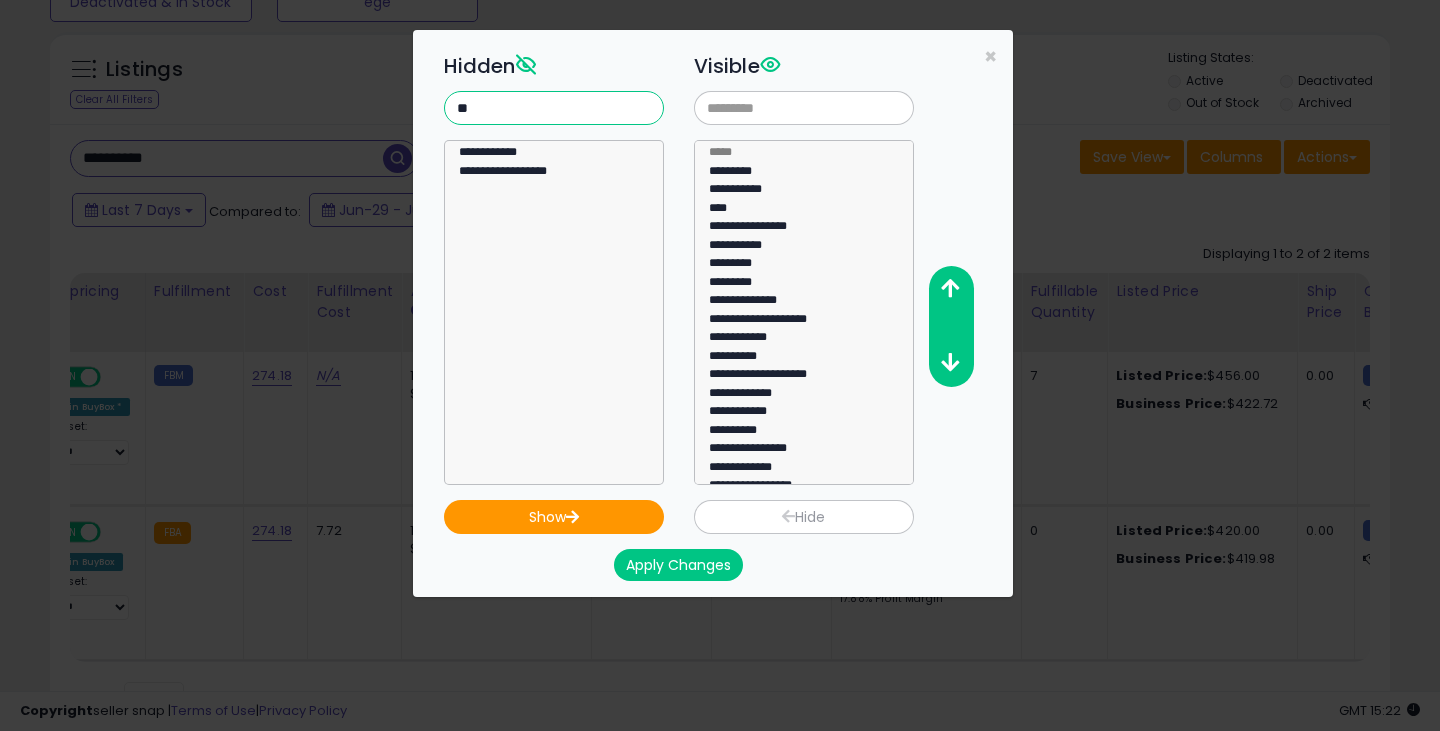 type on "*" 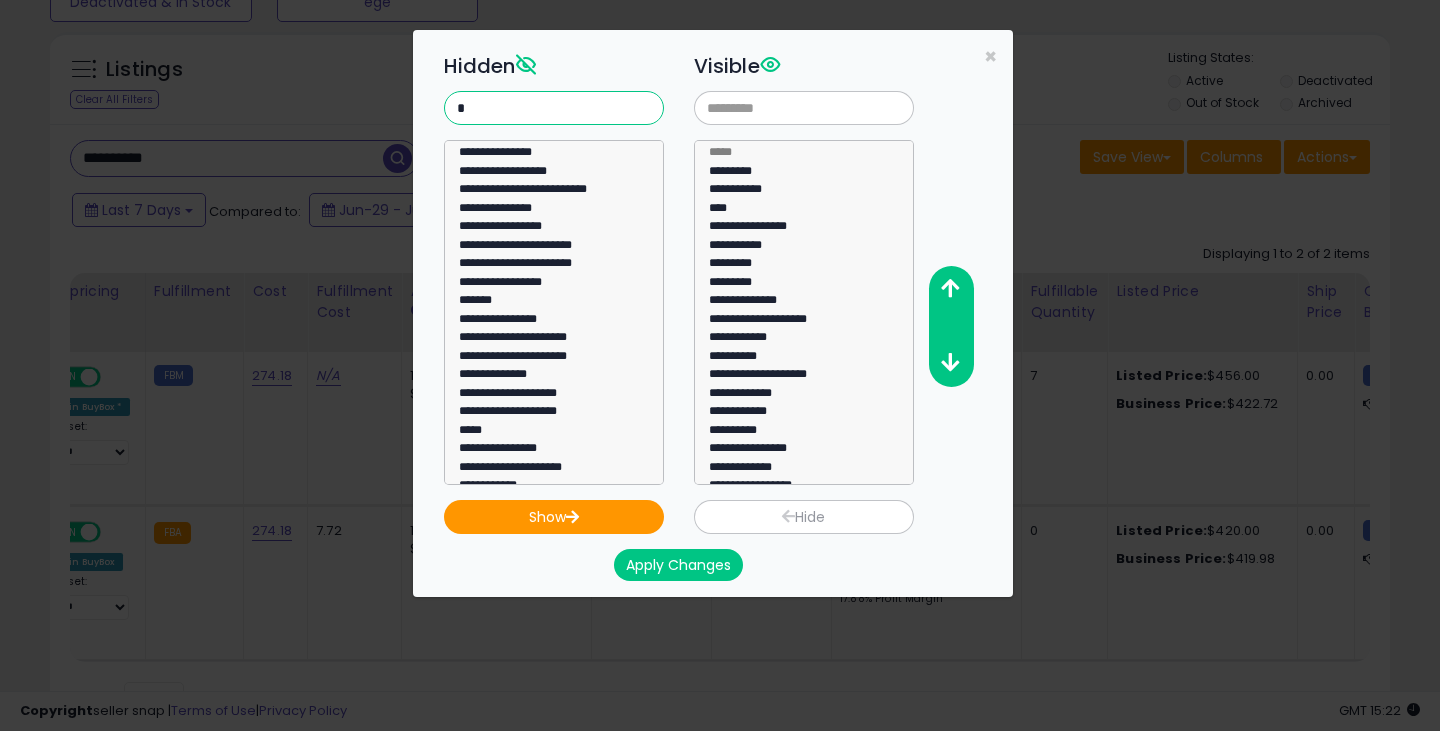 type 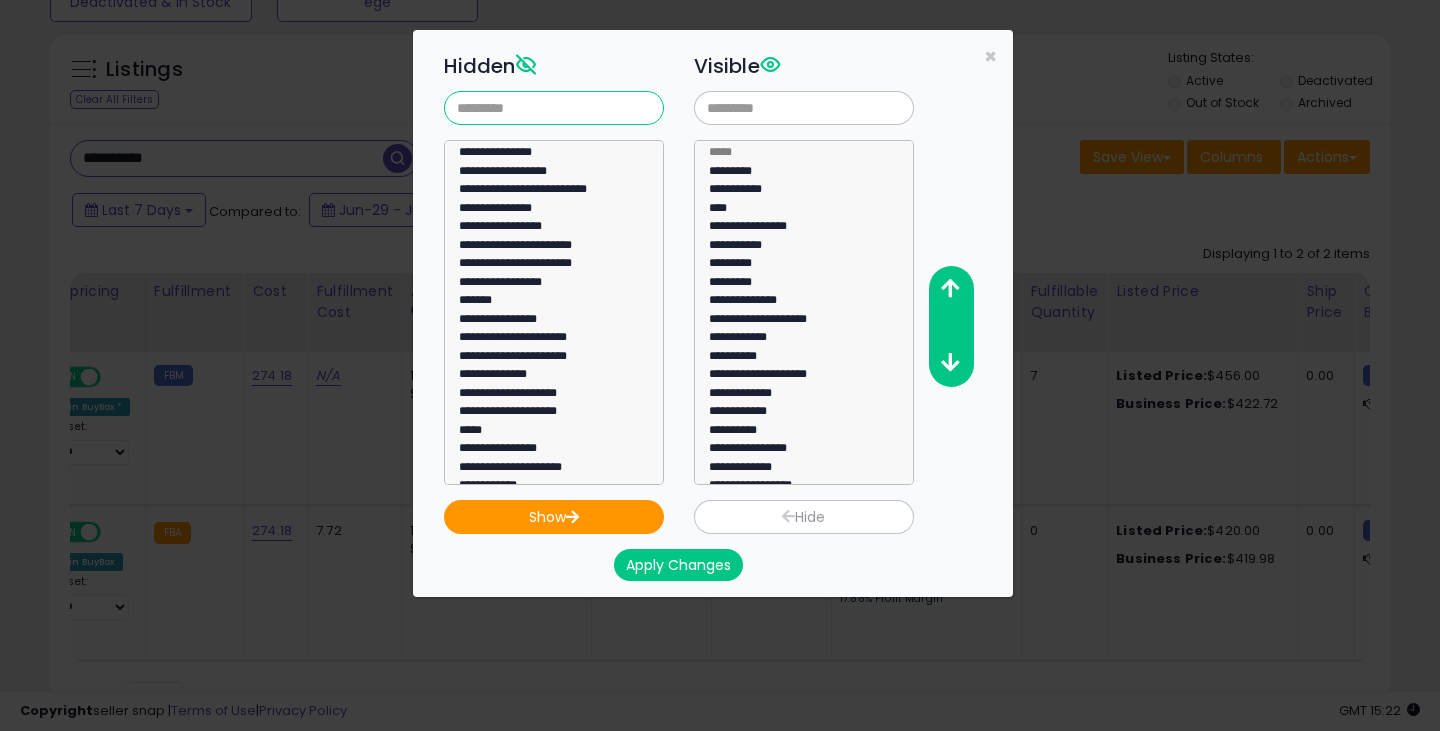 scroll, scrollTop: 100, scrollLeft: 0, axis: vertical 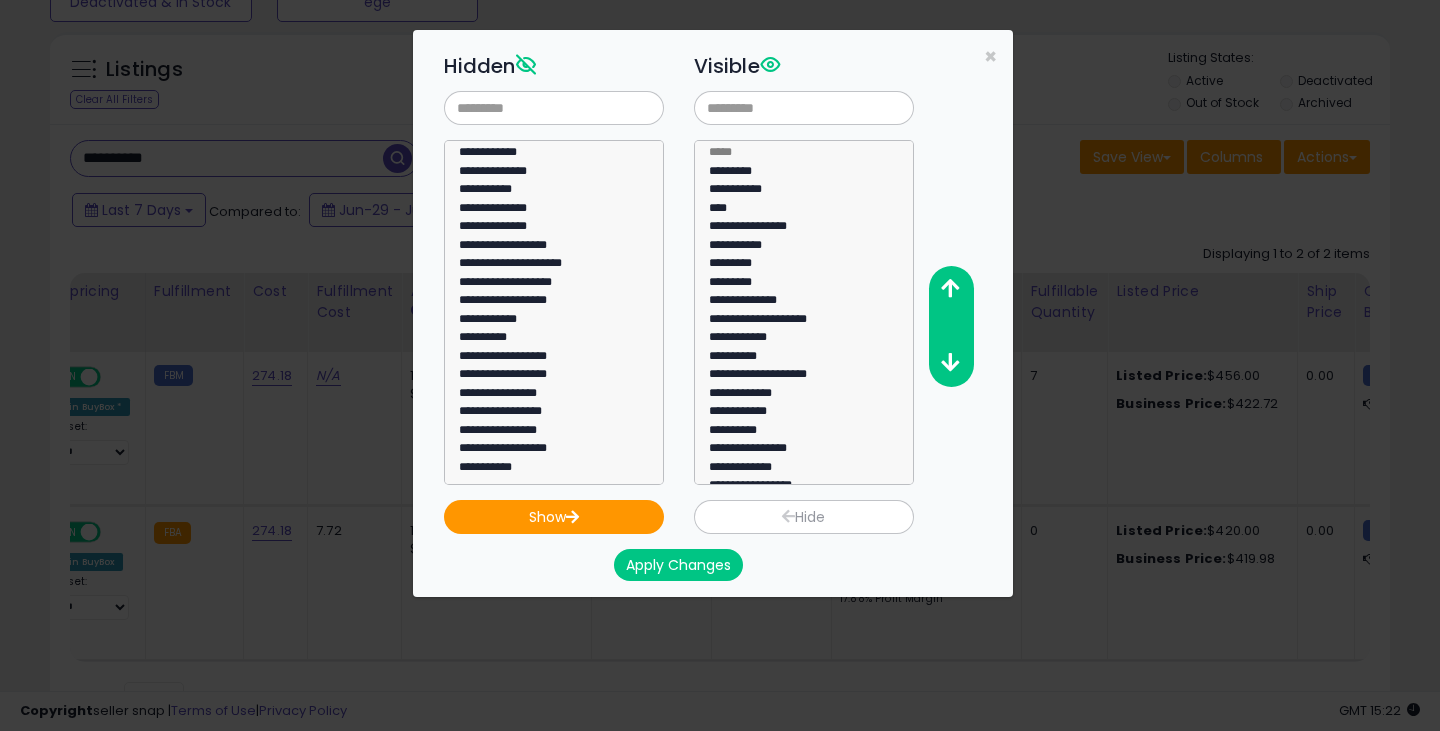 click on "Apply Changes" at bounding box center [679, 565] 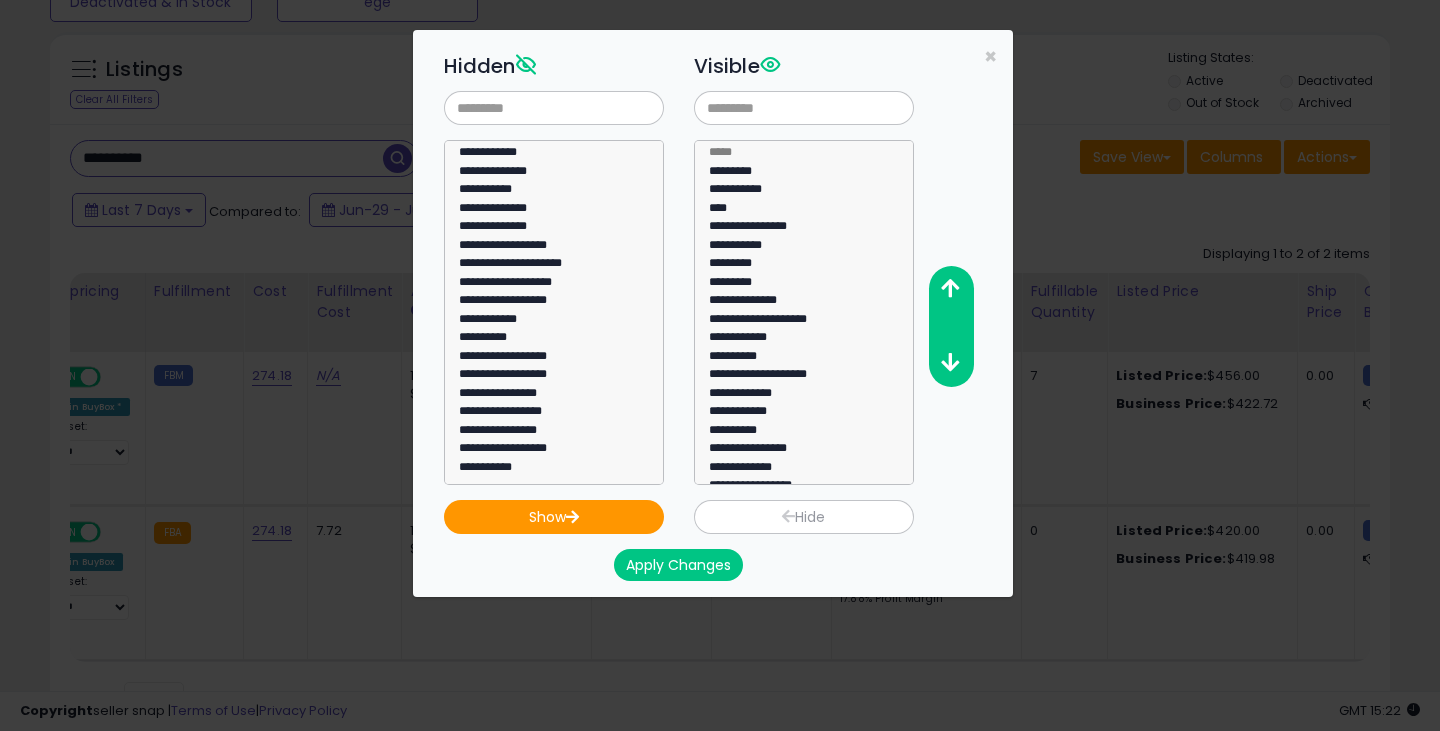 click on "**********" 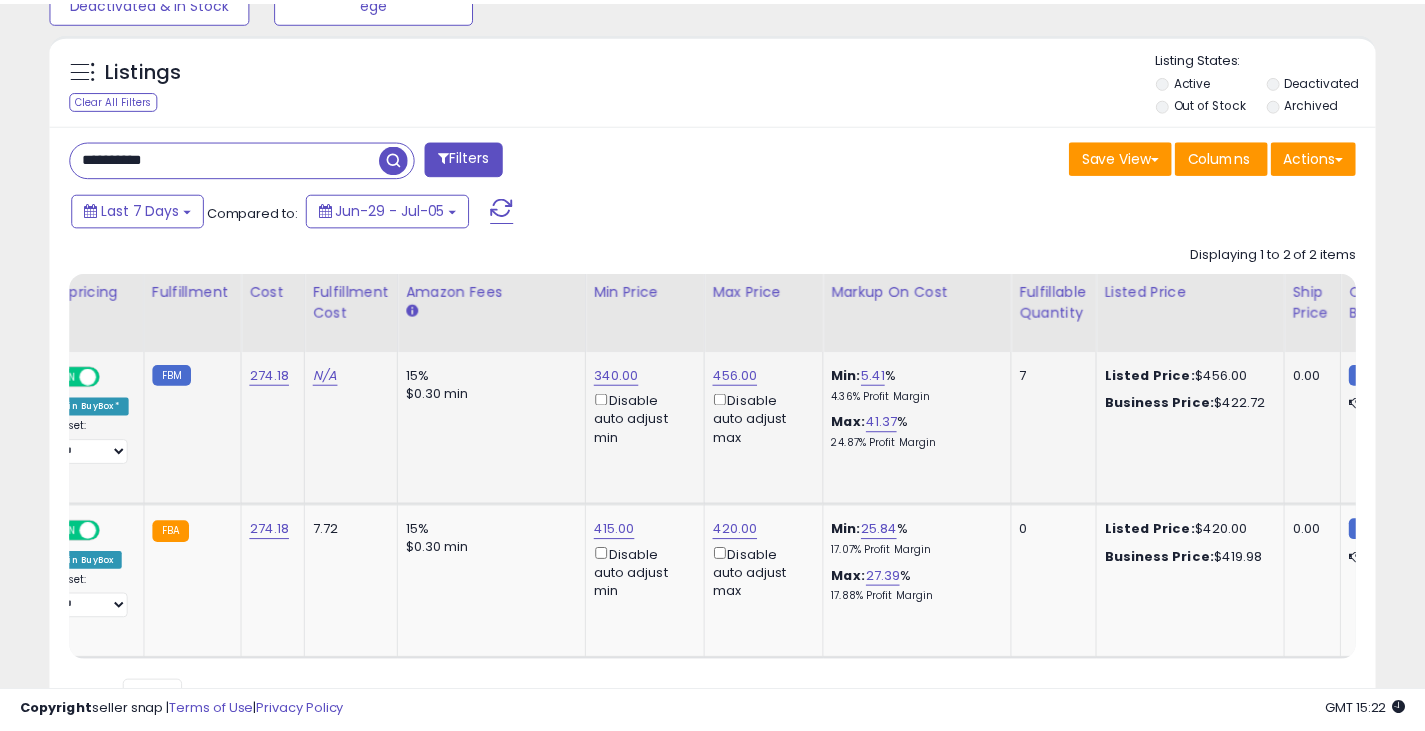 scroll, scrollTop: 410, scrollLeft: 767, axis: both 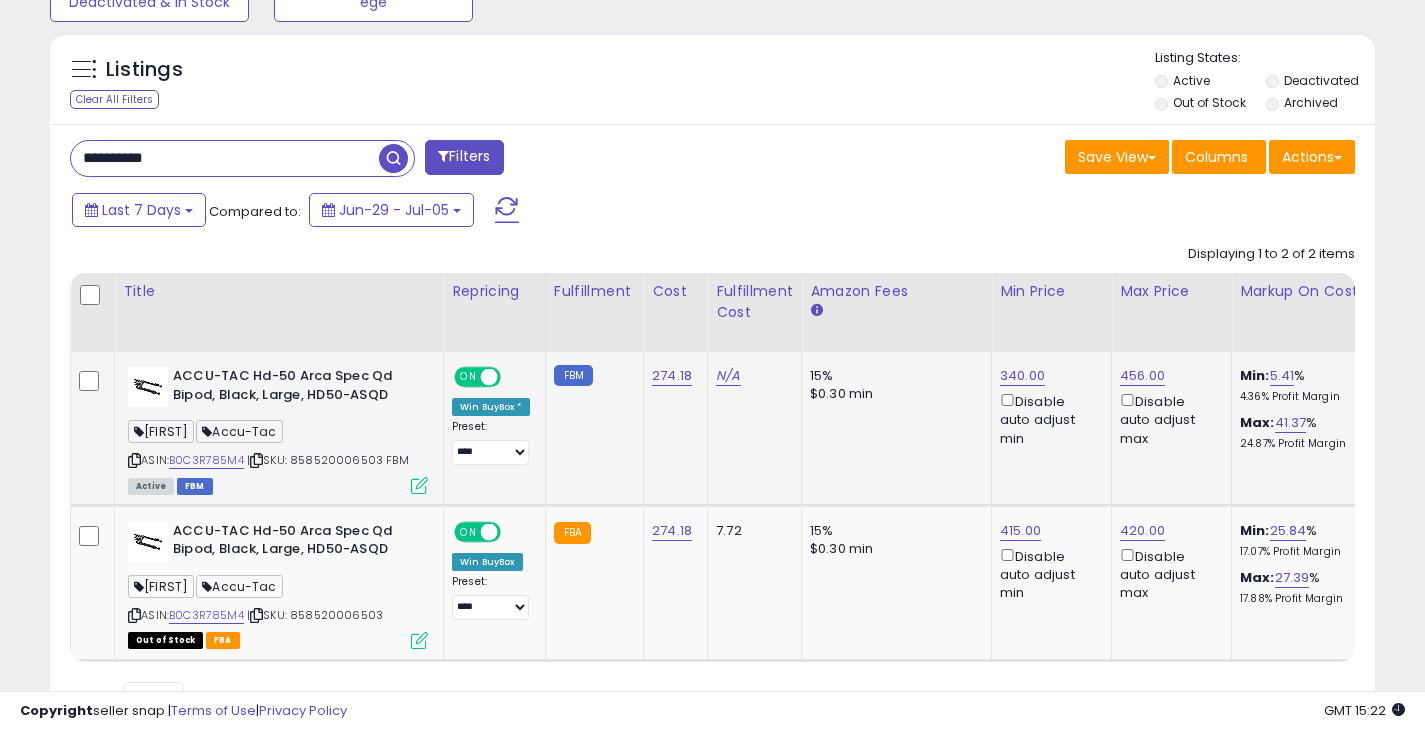 click at bounding box center [419, 485] 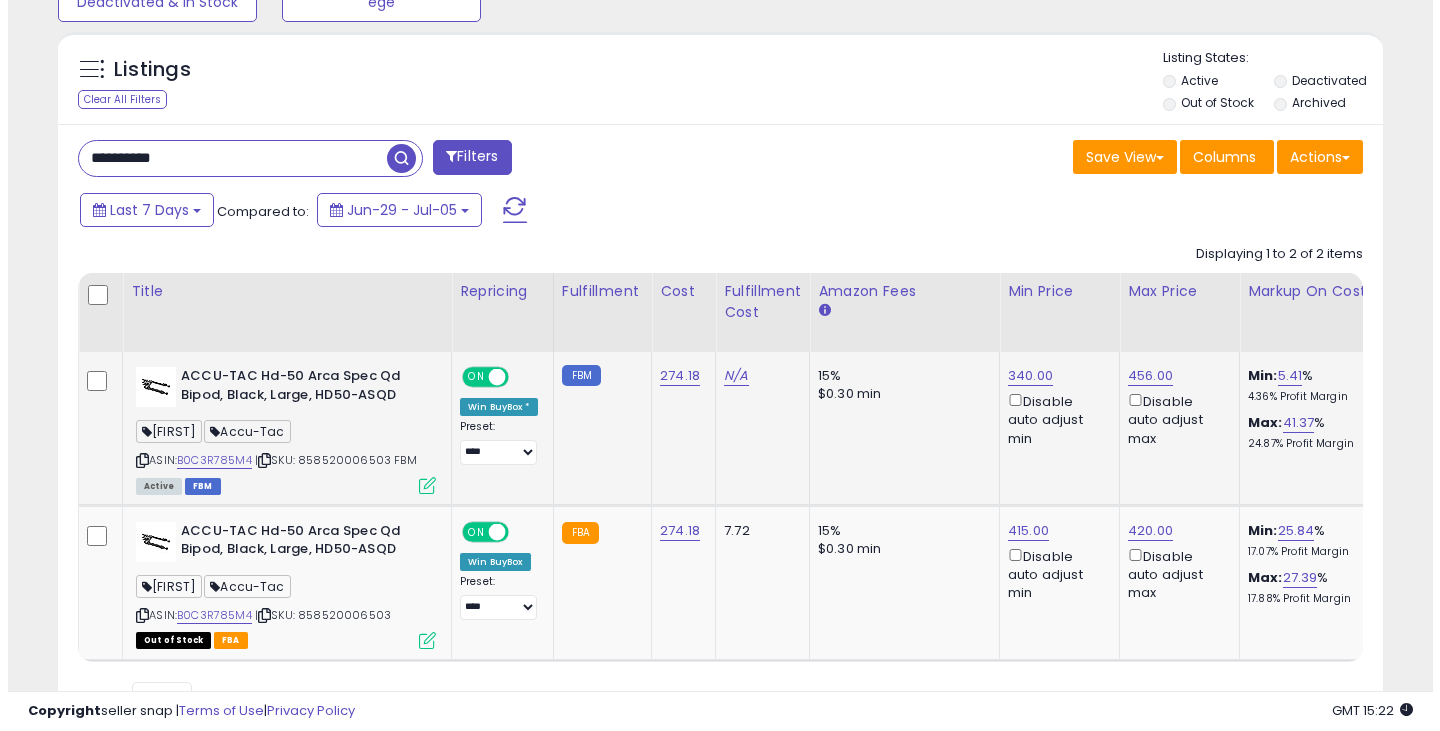 scroll, scrollTop: 999590, scrollLeft: 999224, axis: both 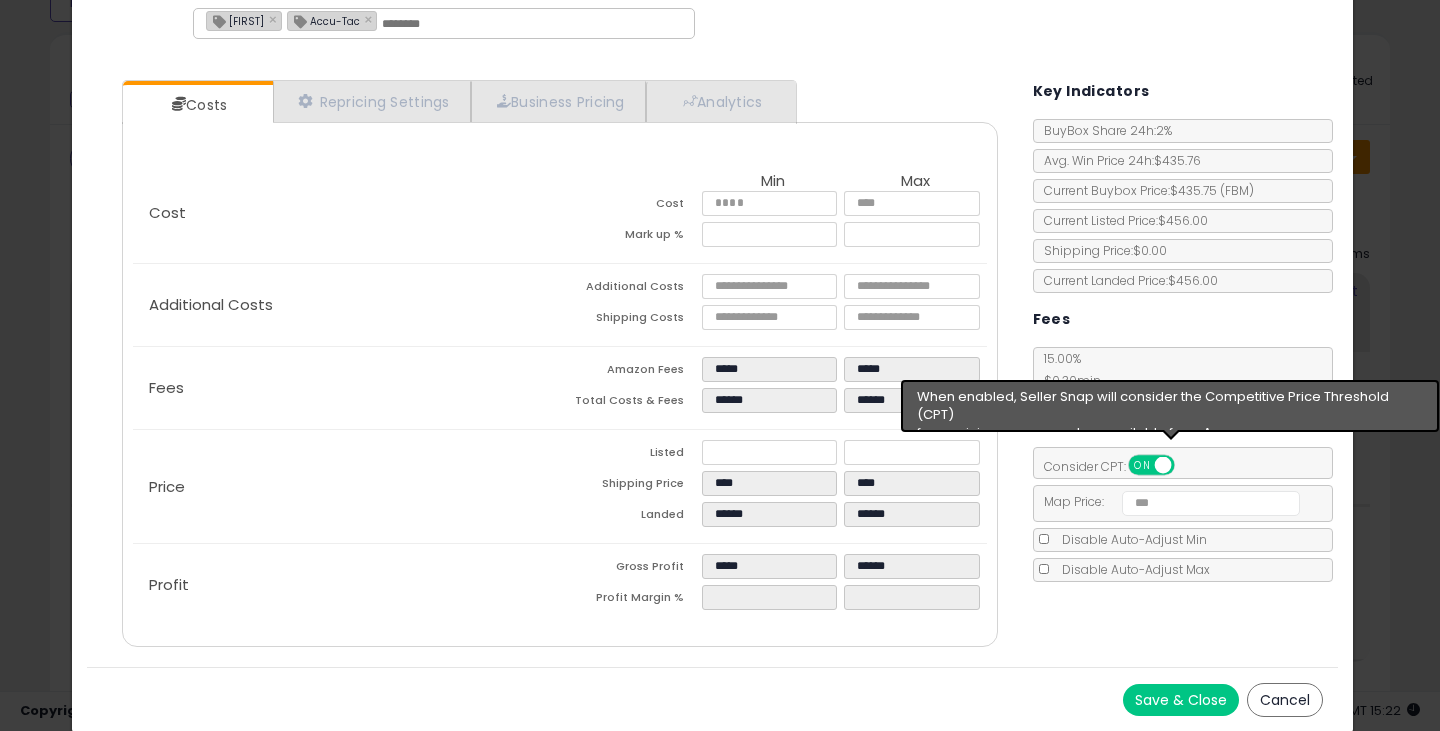 click on "Consider CPT:
ON   OFF" at bounding box center [1117, 466] 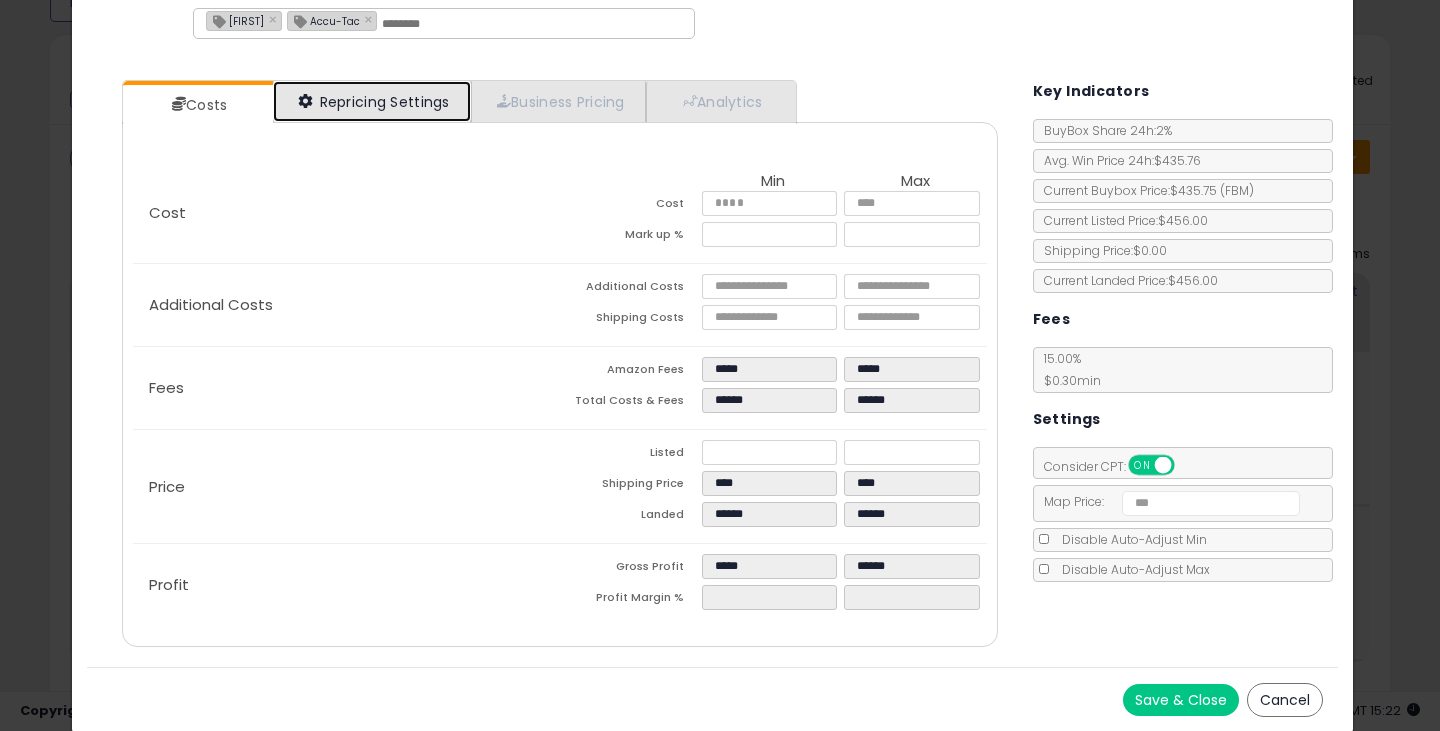 click on "Repricing Settings" at bounding box center [372, 101] 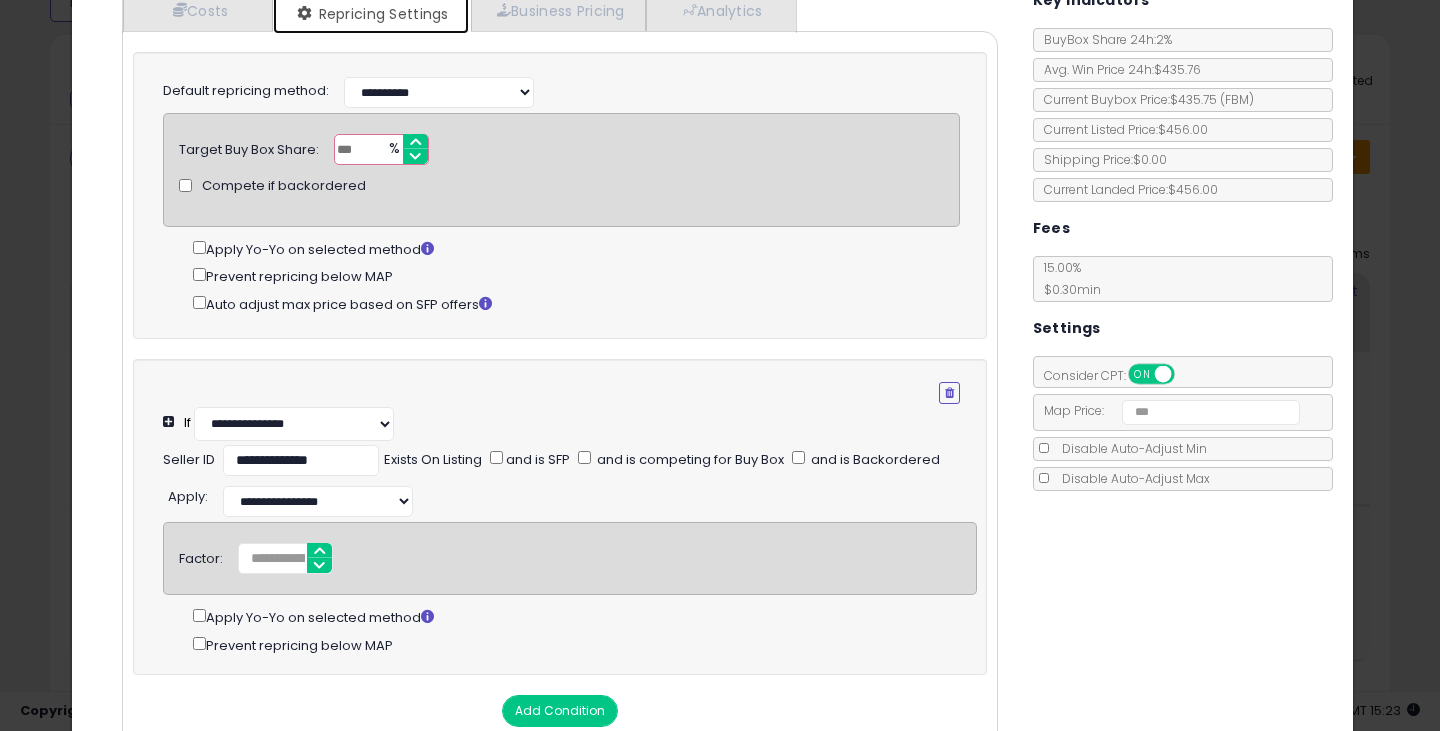 scroll, scrollTop: 328, scrollLeft: 0, axis: vertical 